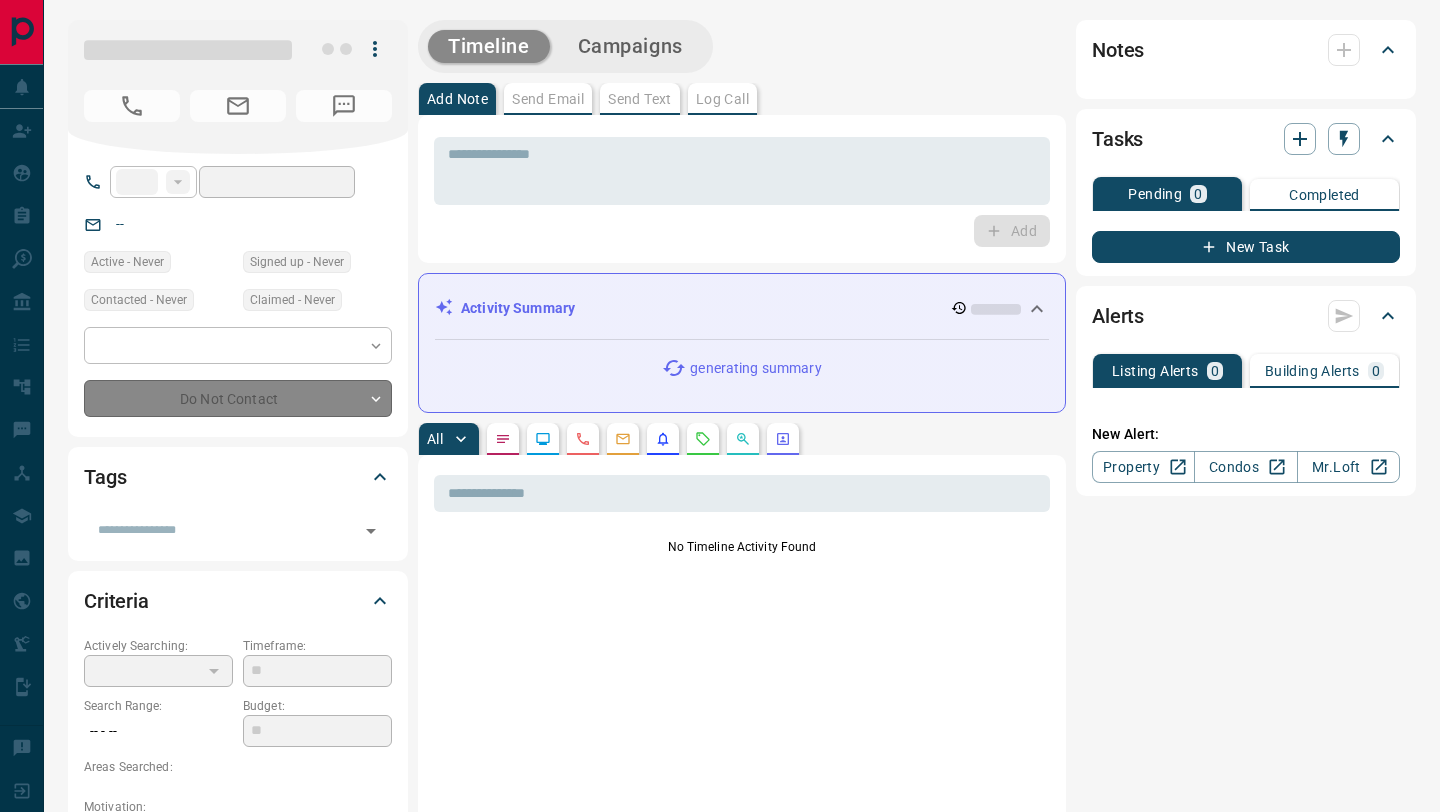 type on "**" 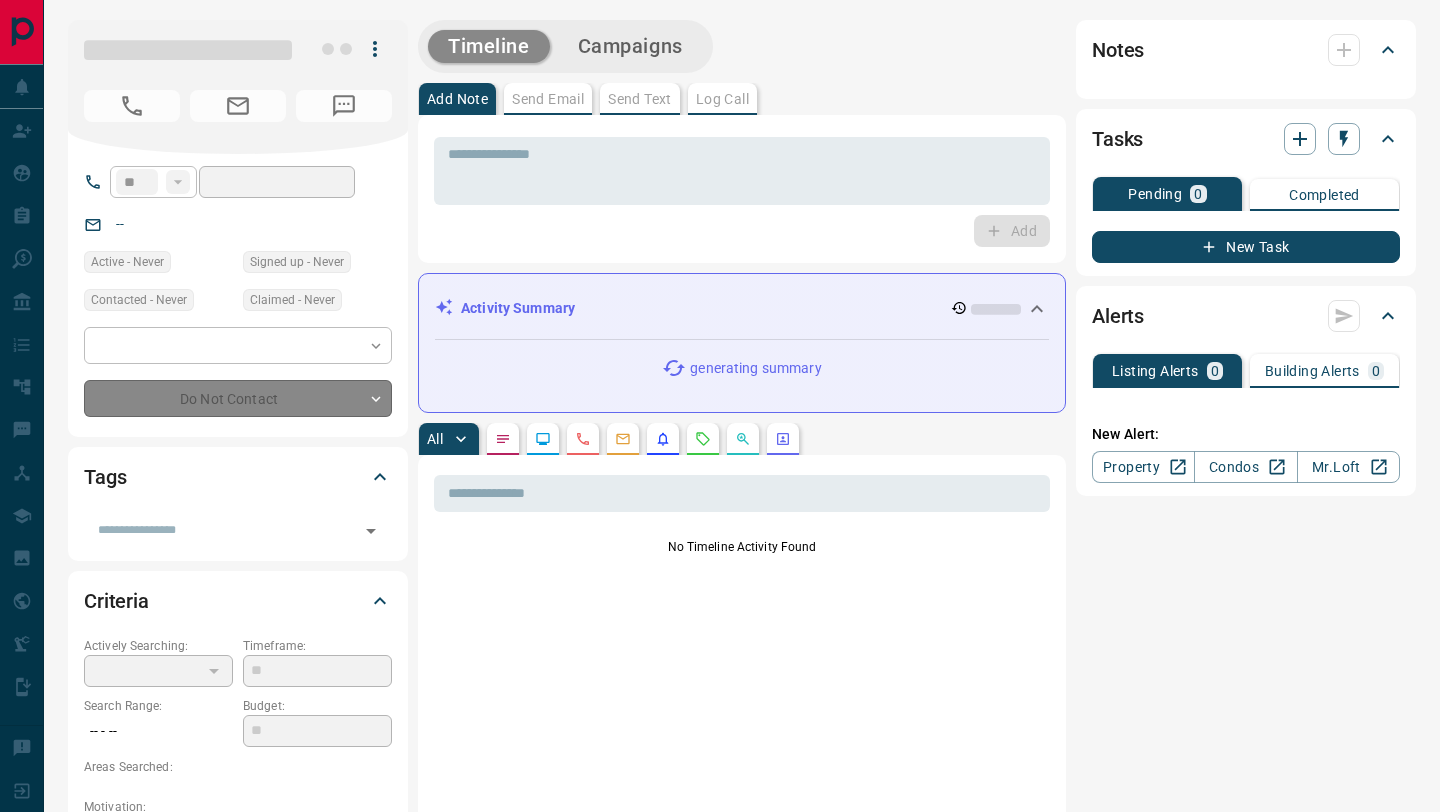 type on "**********" 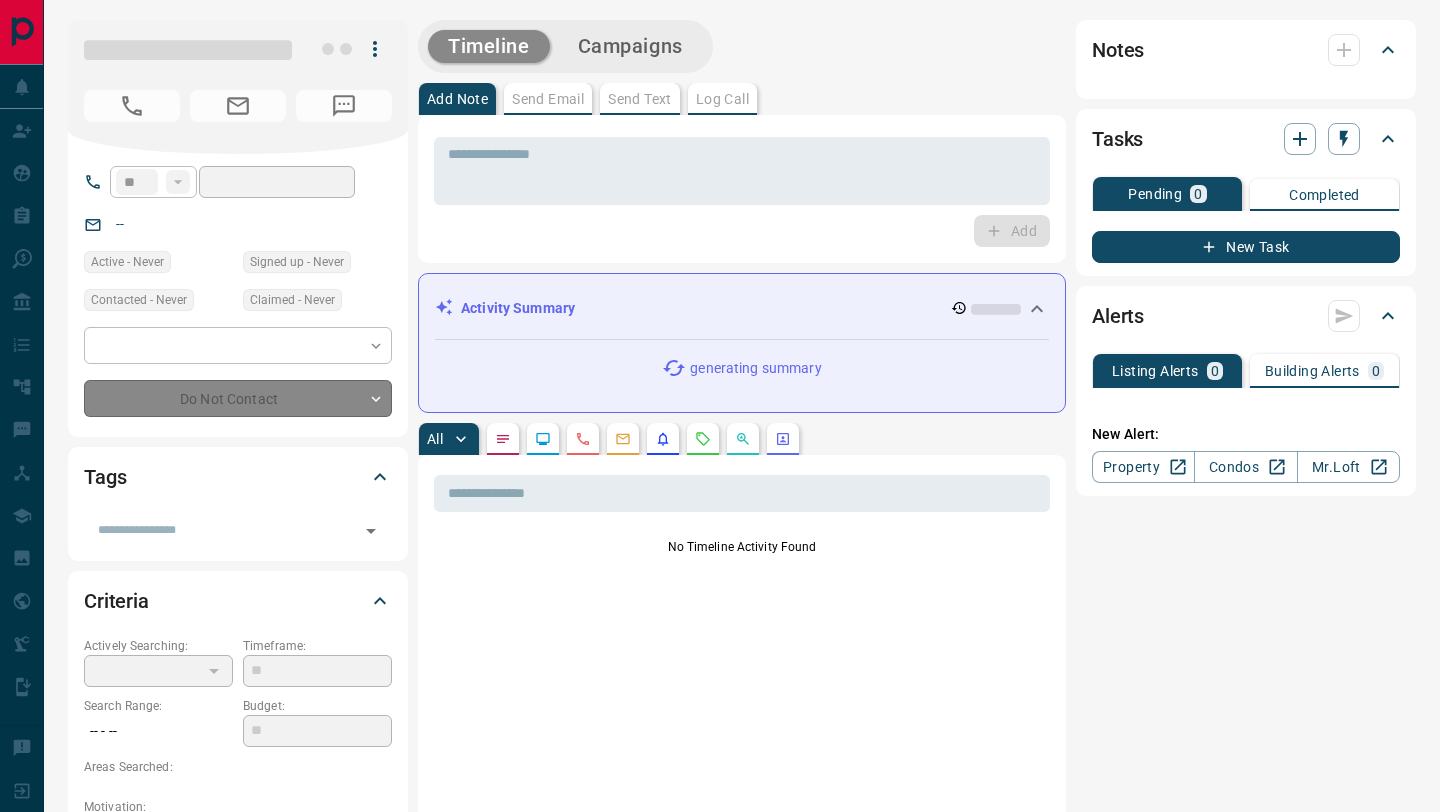 type on "*" 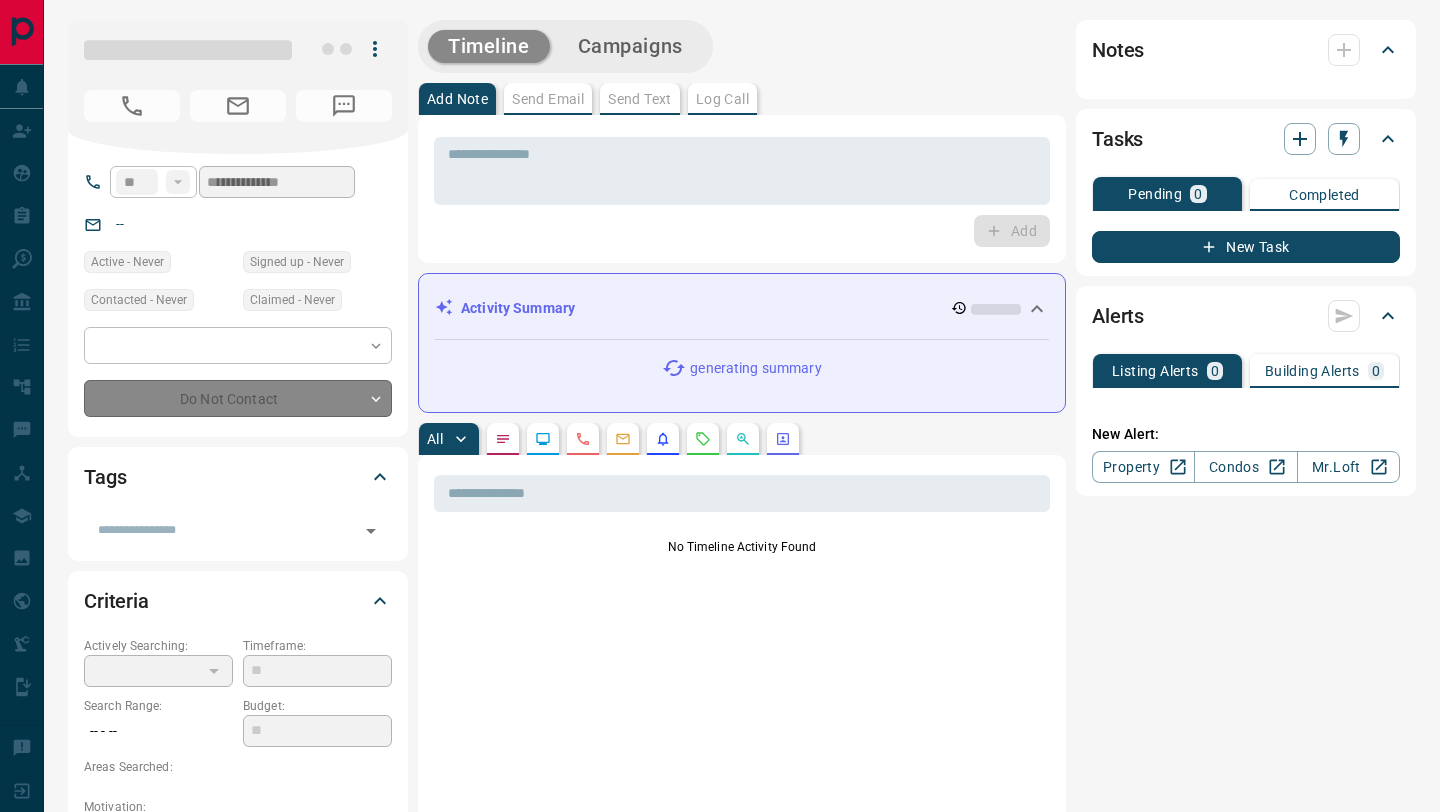 scroll, scrollTop: 0, scrollLeft: 0, axis: both 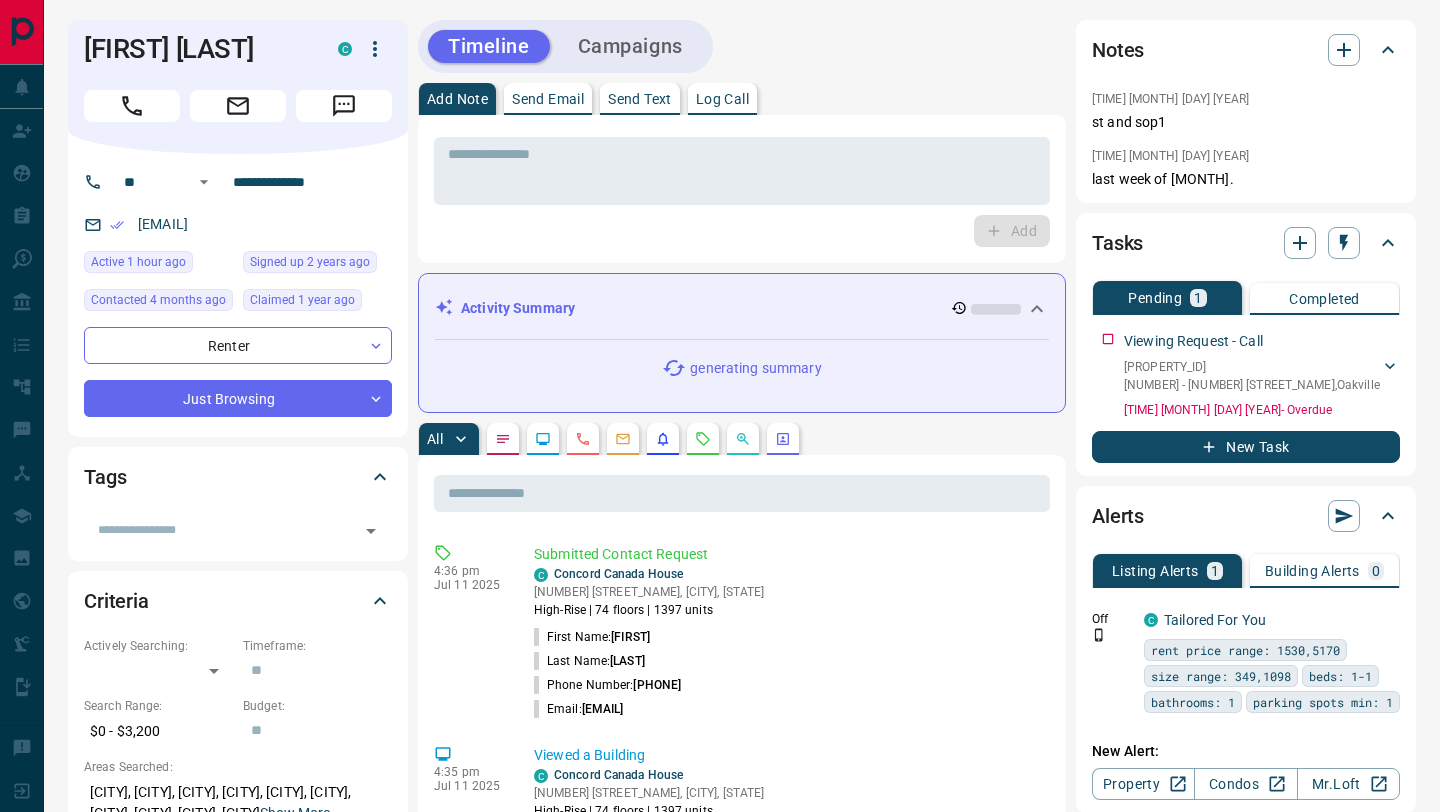 click on "[FIRST] [LAST] [INITIAL]" at bounding box center [238, 87] 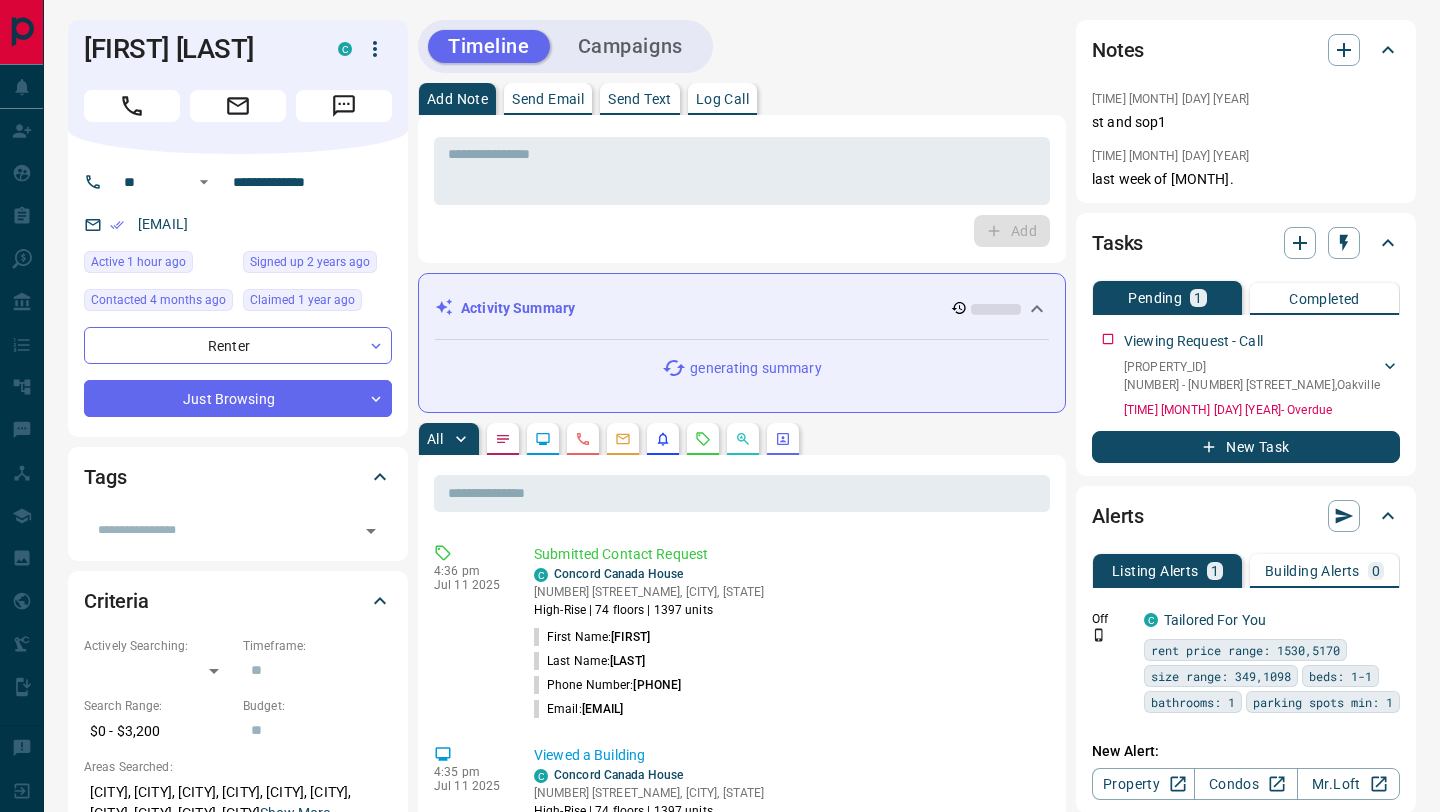 click 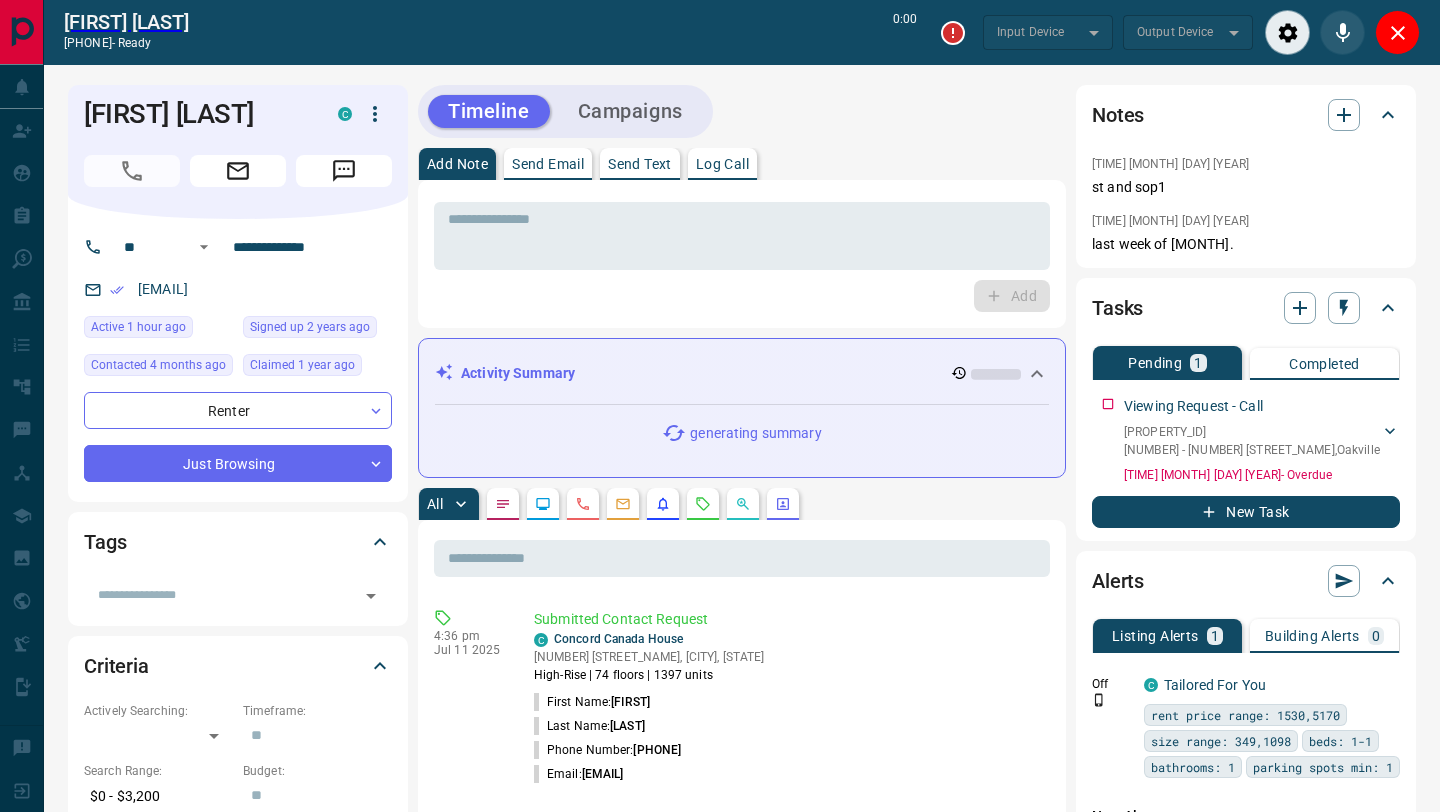 type on "*******" 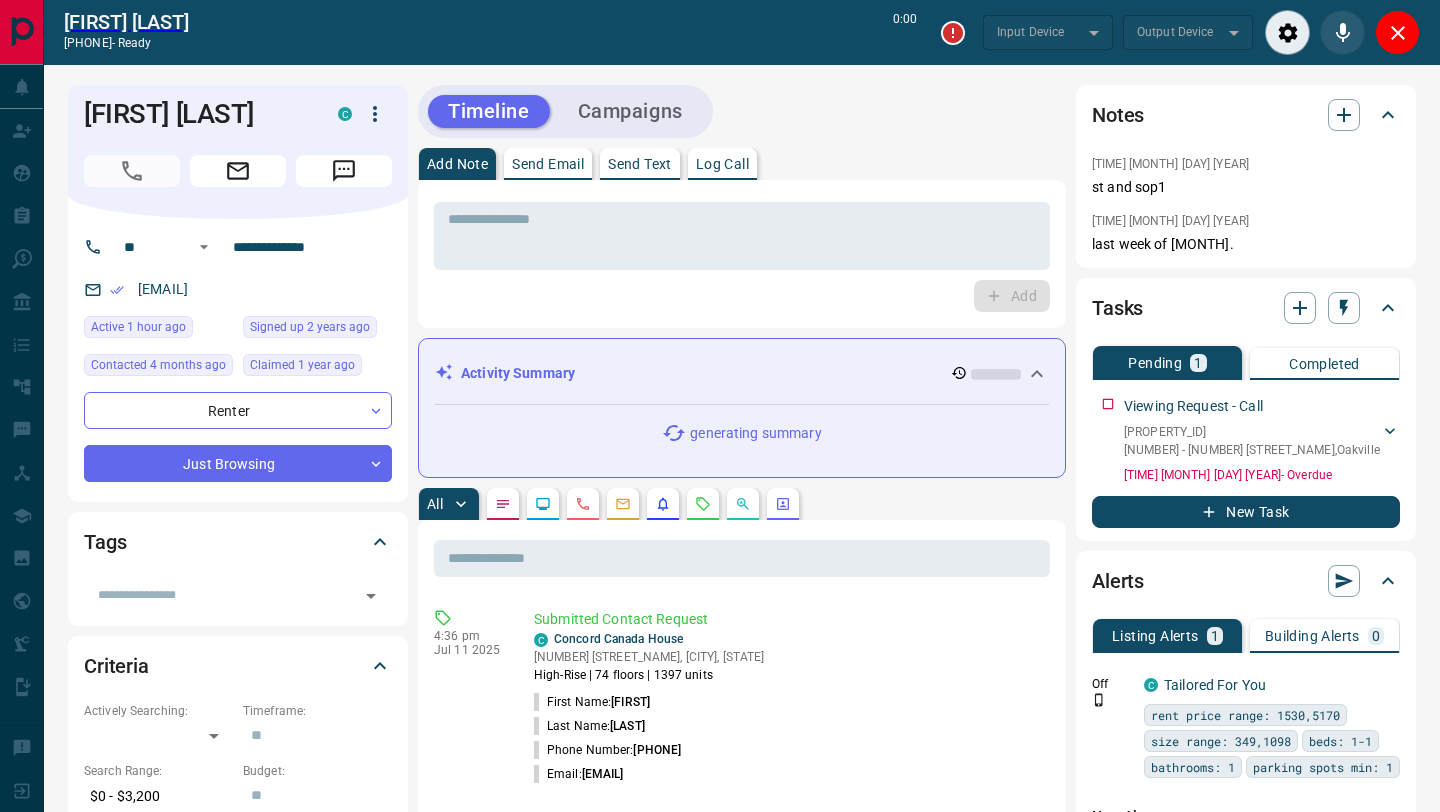 type on "*******" 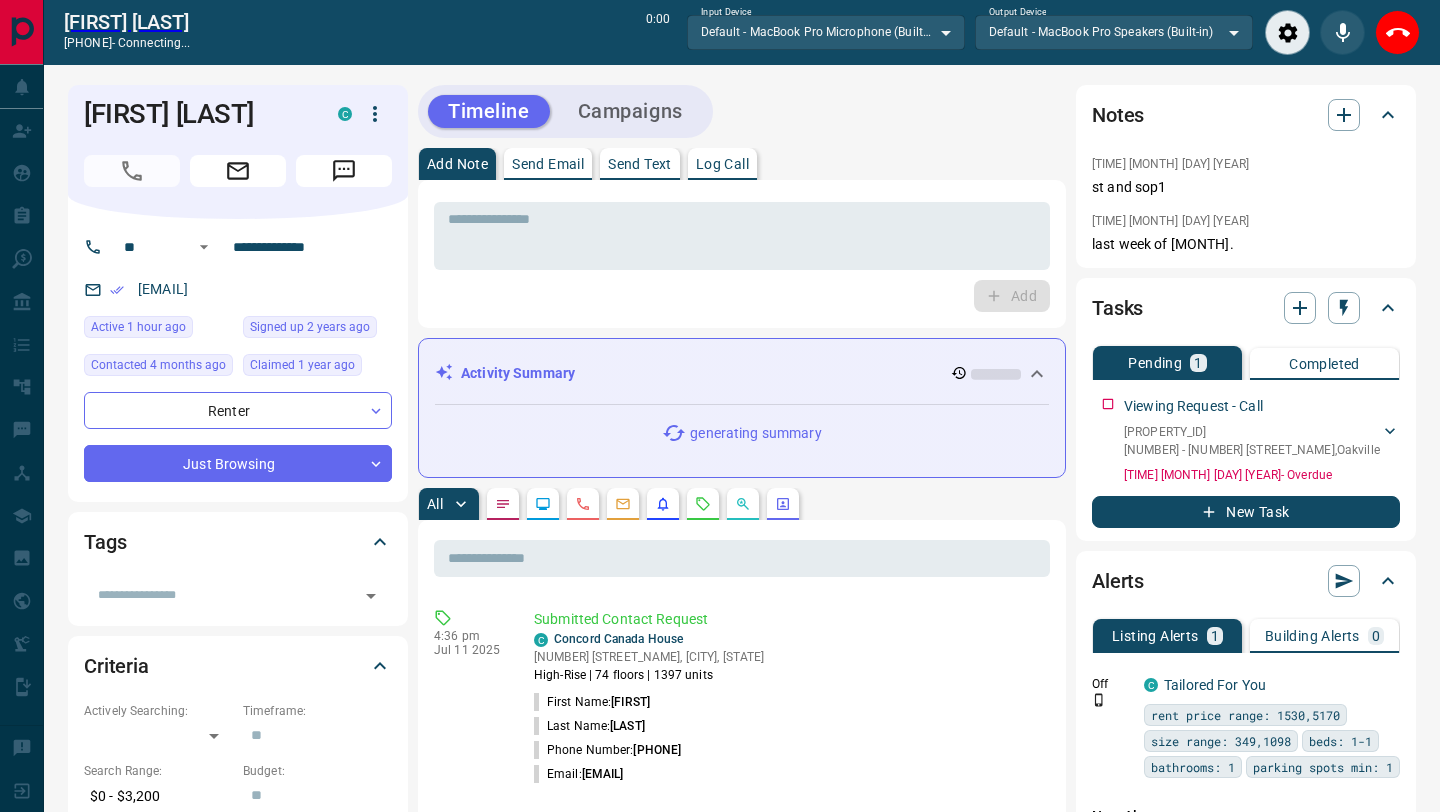 click 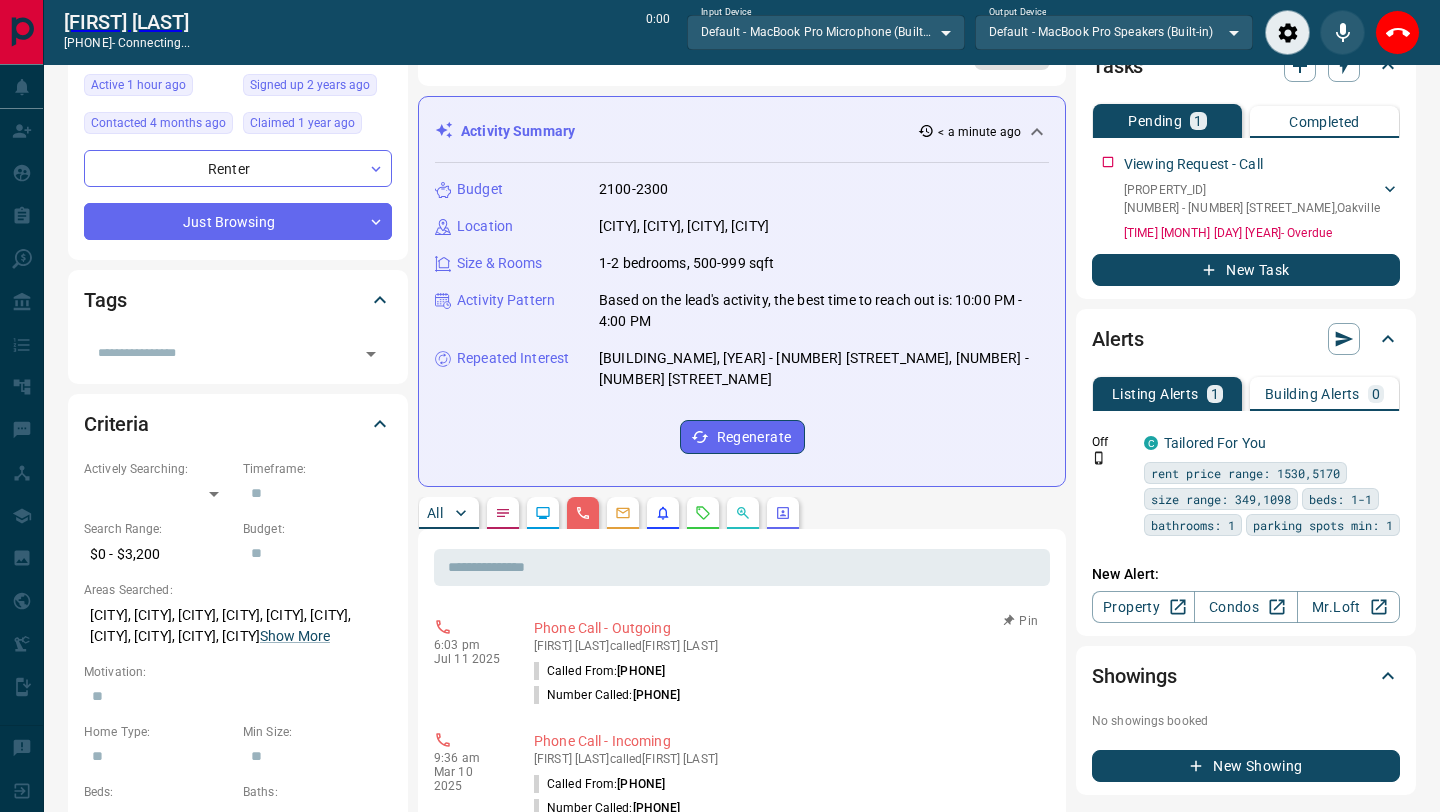 scroll, scrollTop: 0, scrollLeft: 0, axis: both 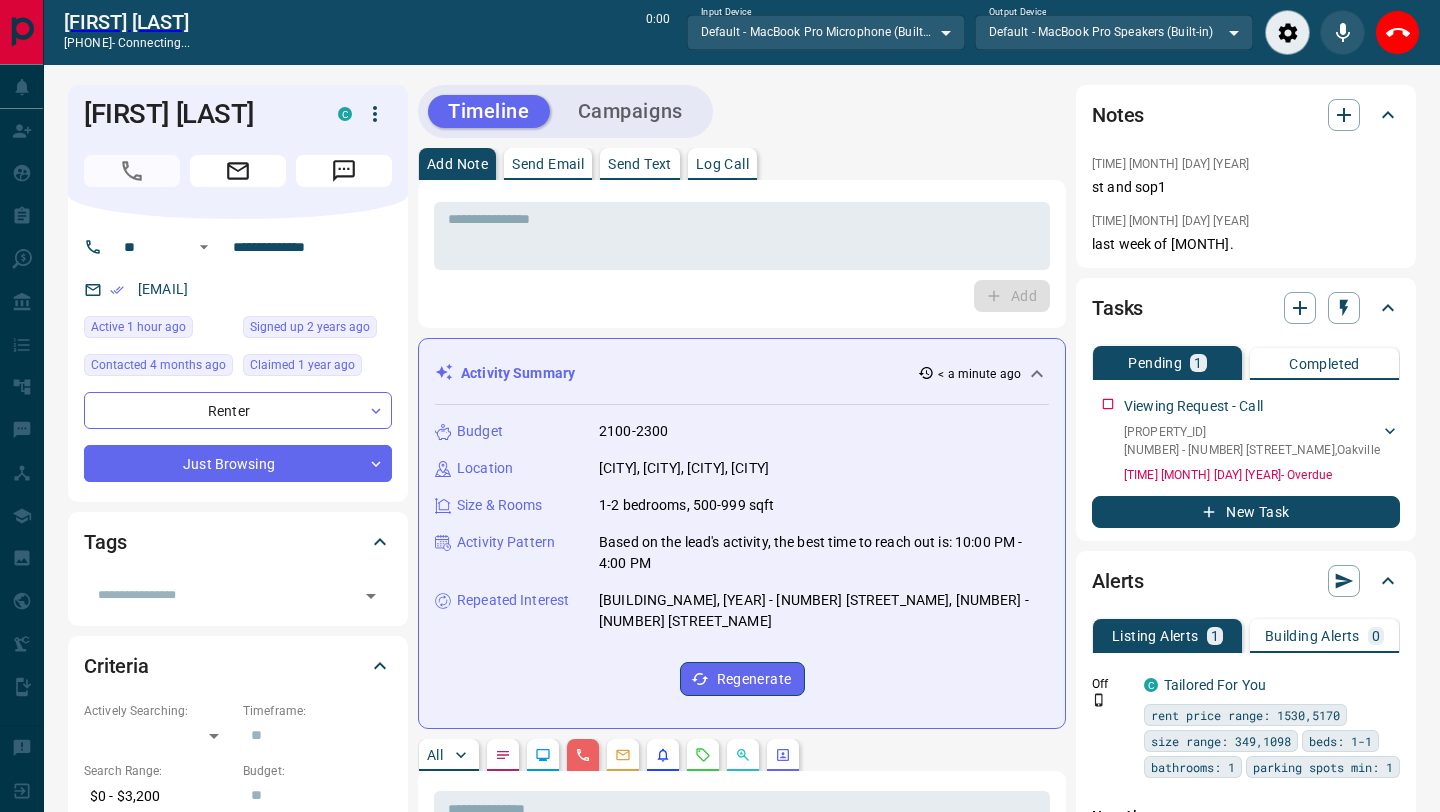 click on "Send Text" at bounding box center [640, 164] 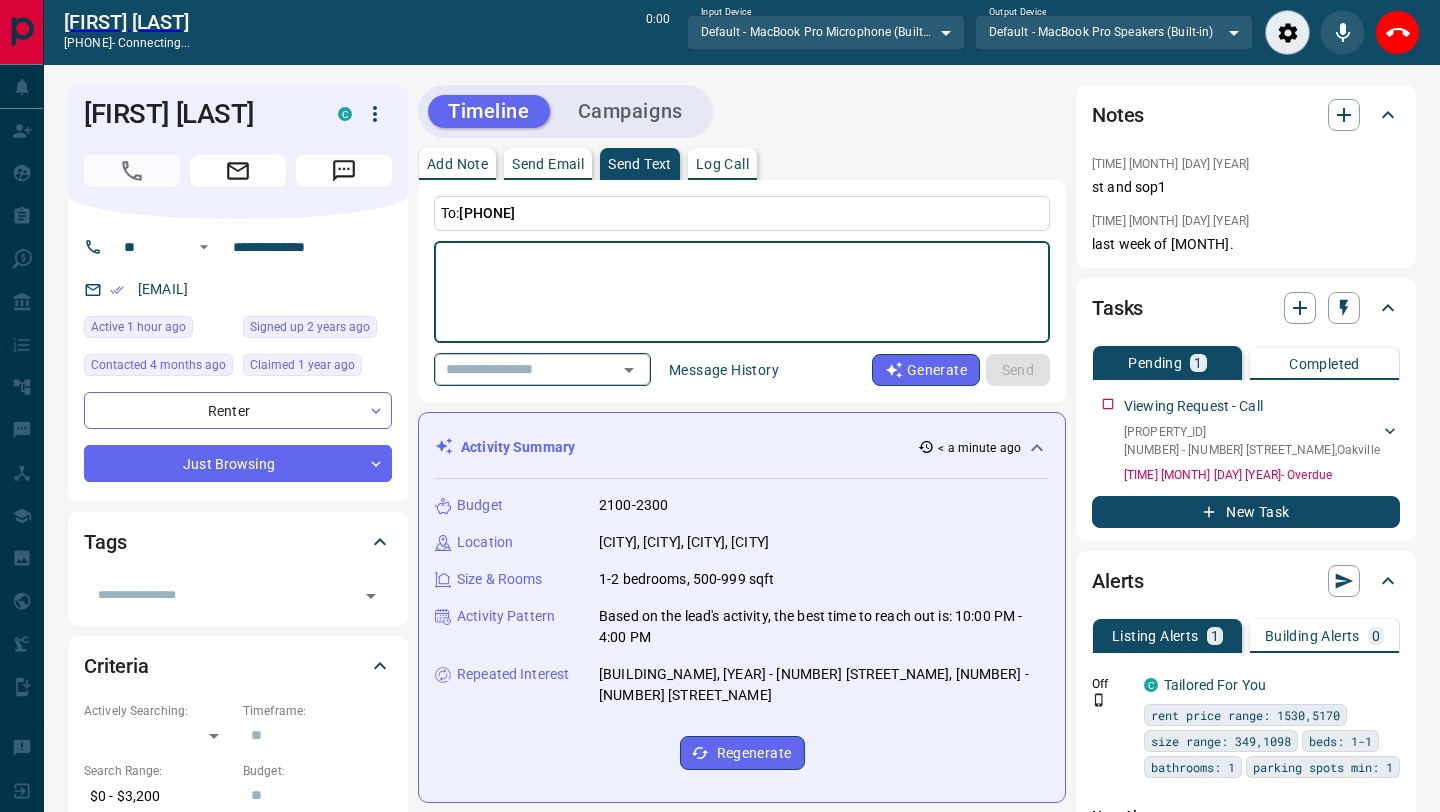 click at bounding box center (514, 369) 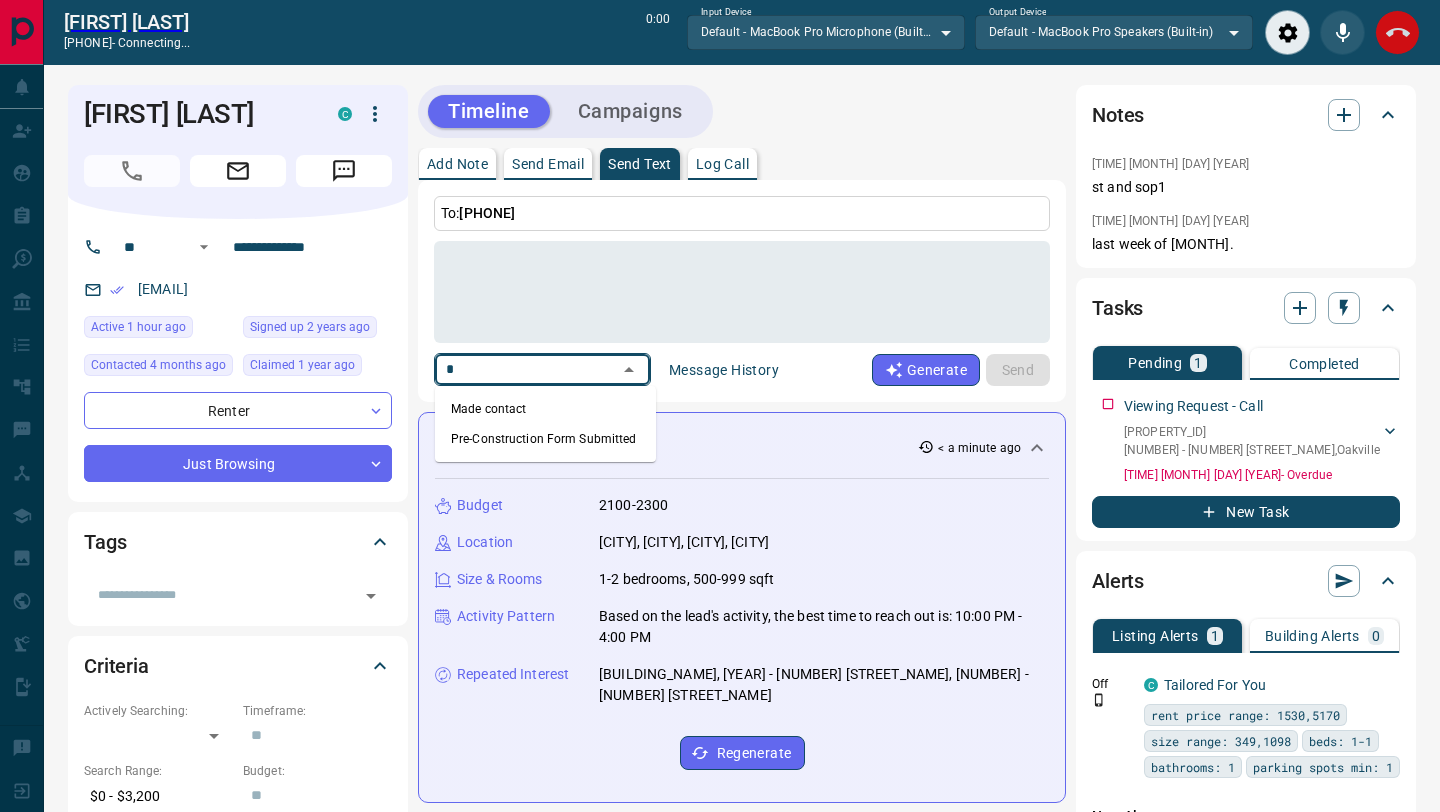type on "*" 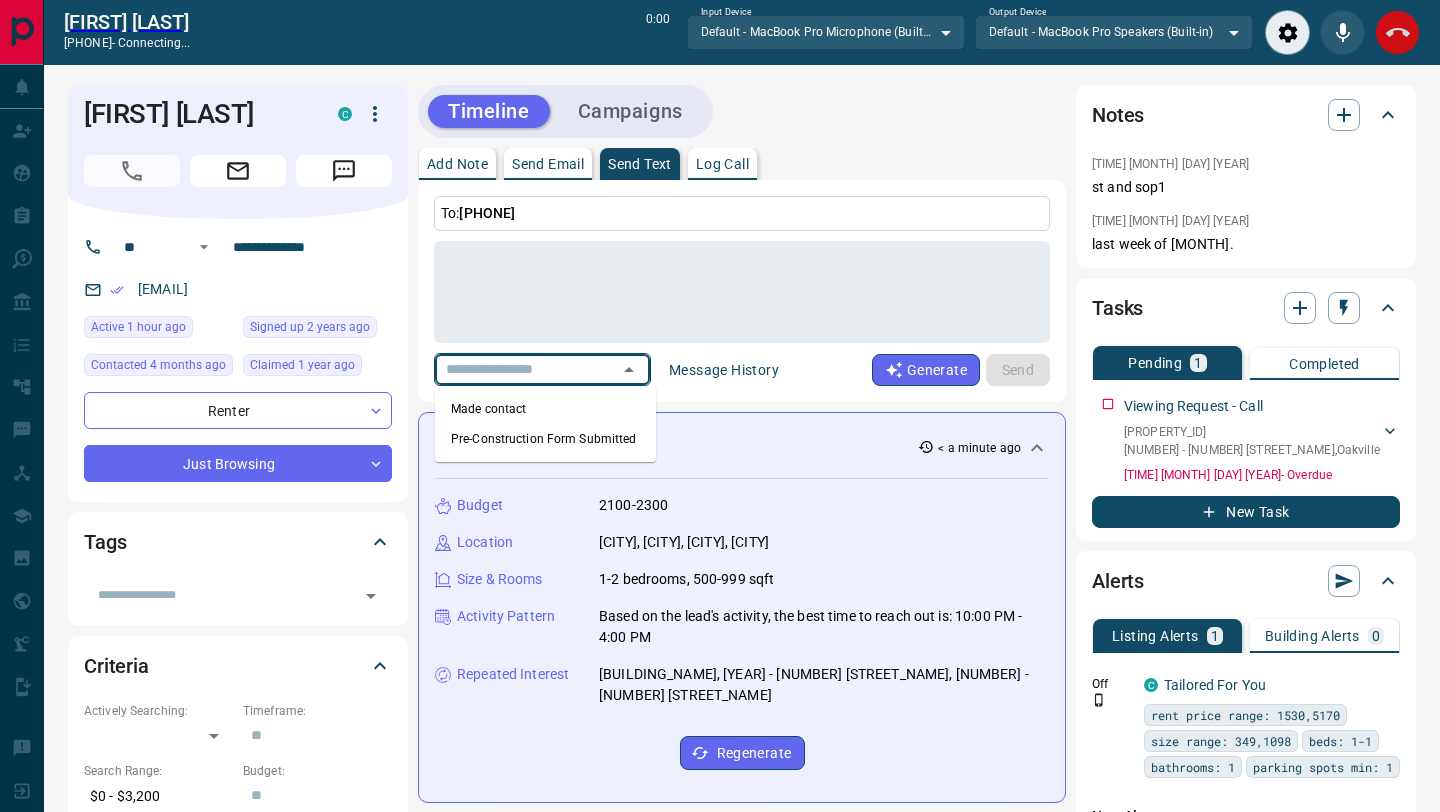click 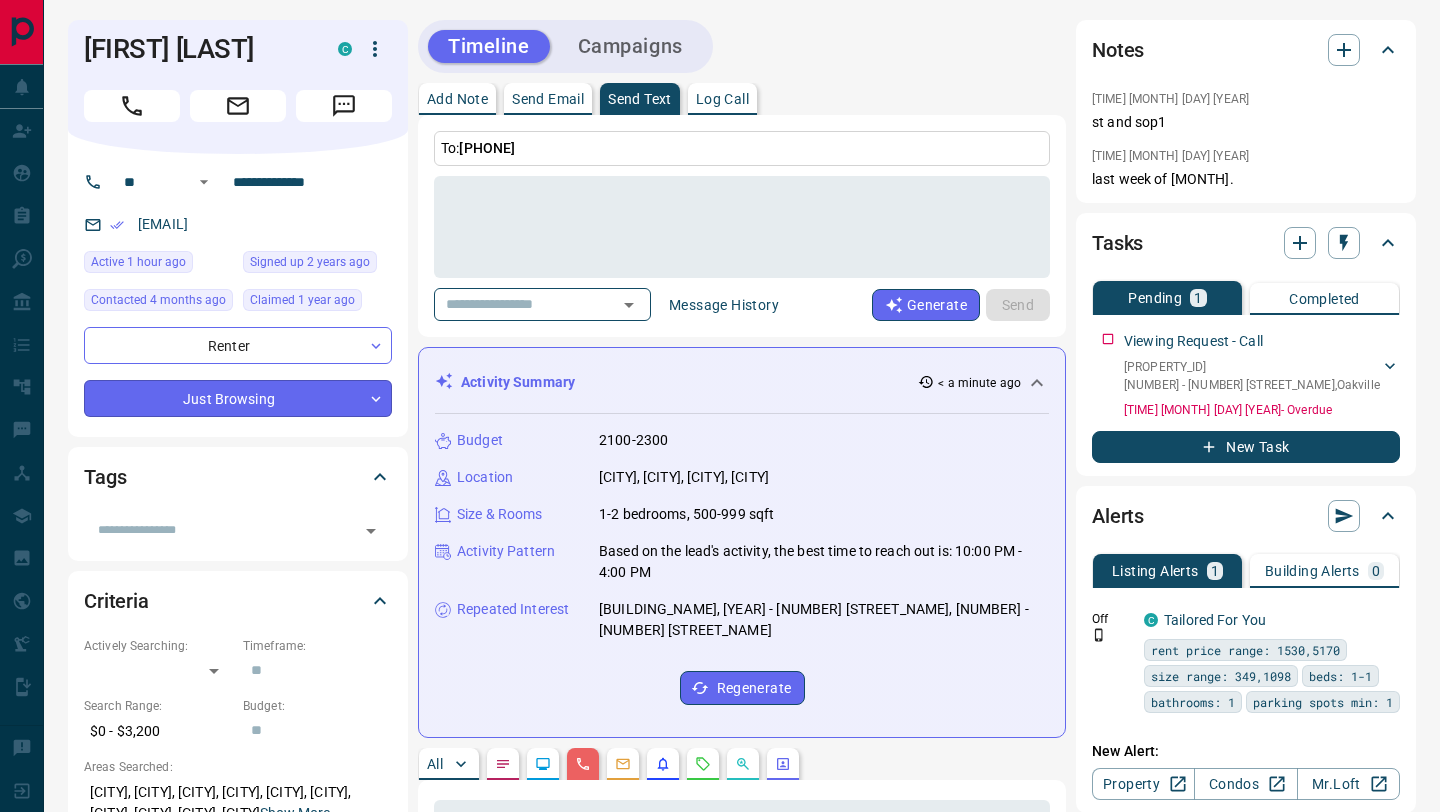 click on "**********" at bounding box center [720, 1251] 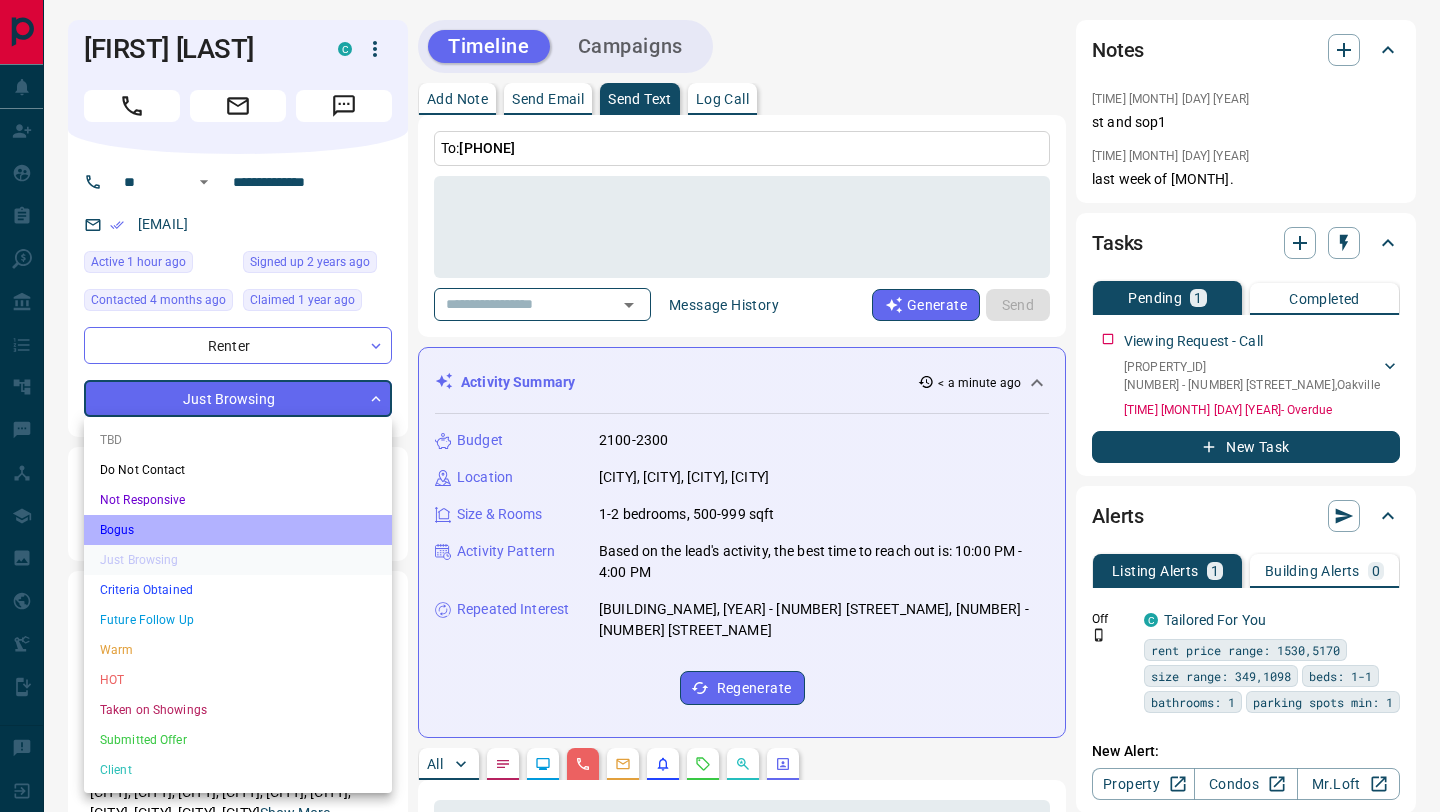 click on "Bogus" at bounding box center (238, 530) 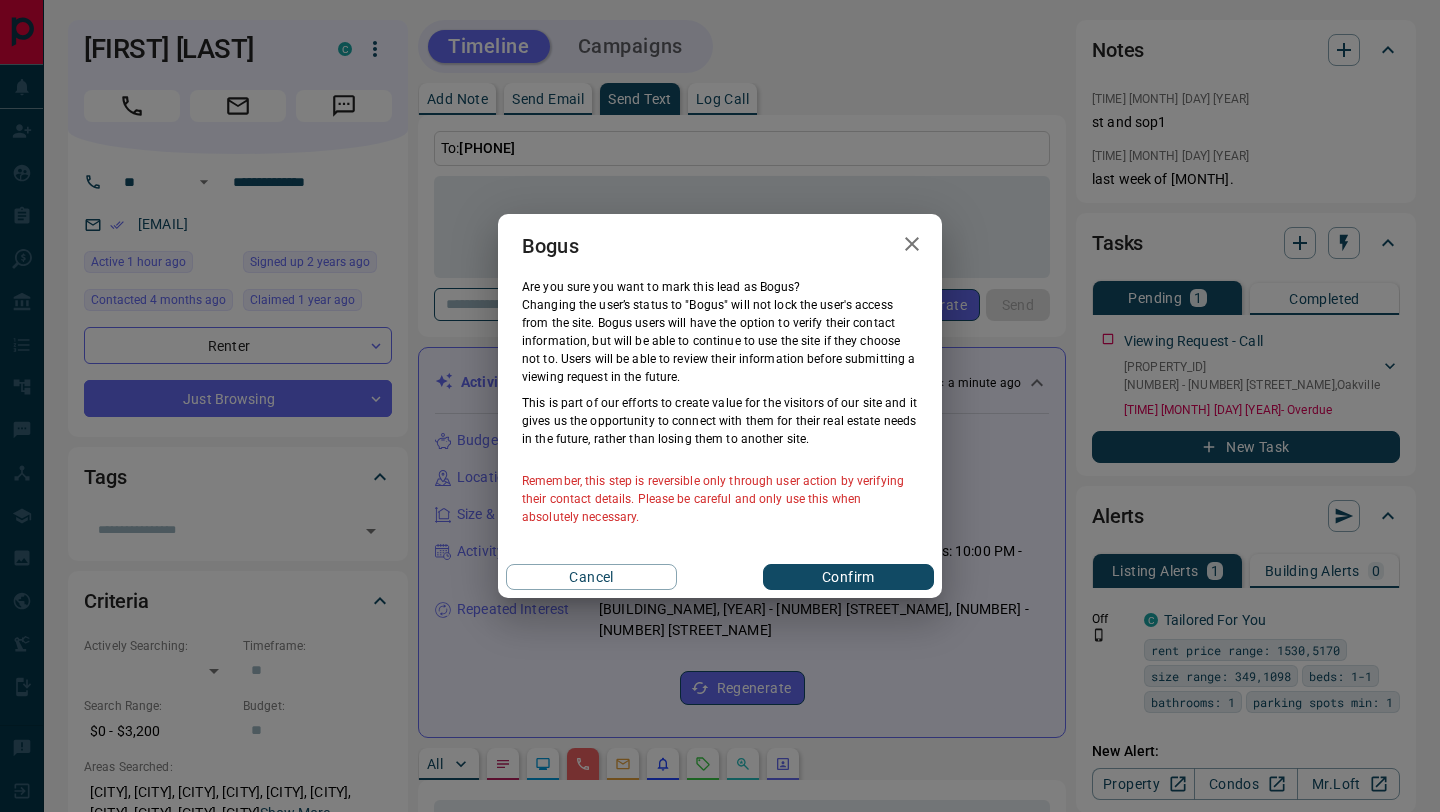 click on "Confirm" at bounding box center (848, 577) 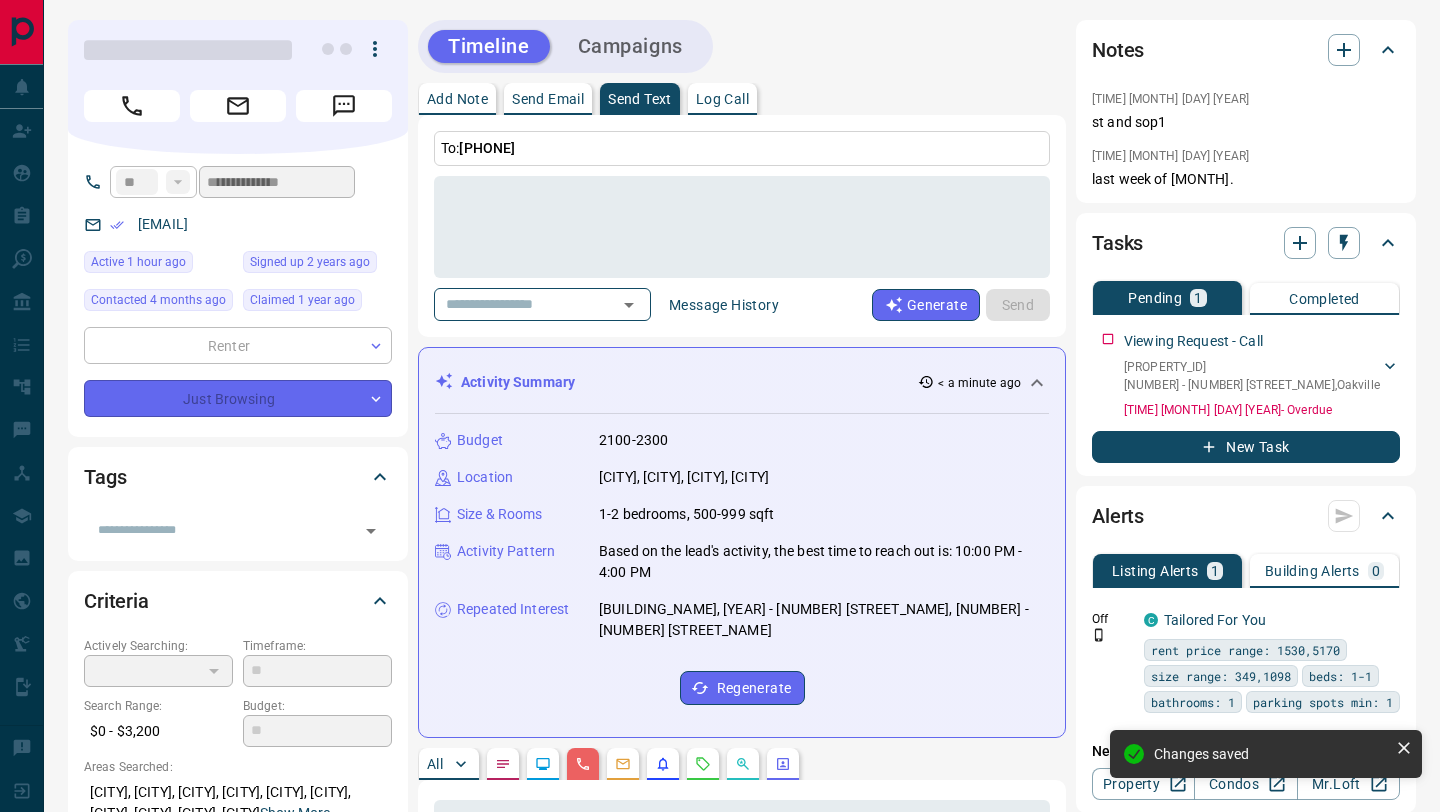 type on "**********" 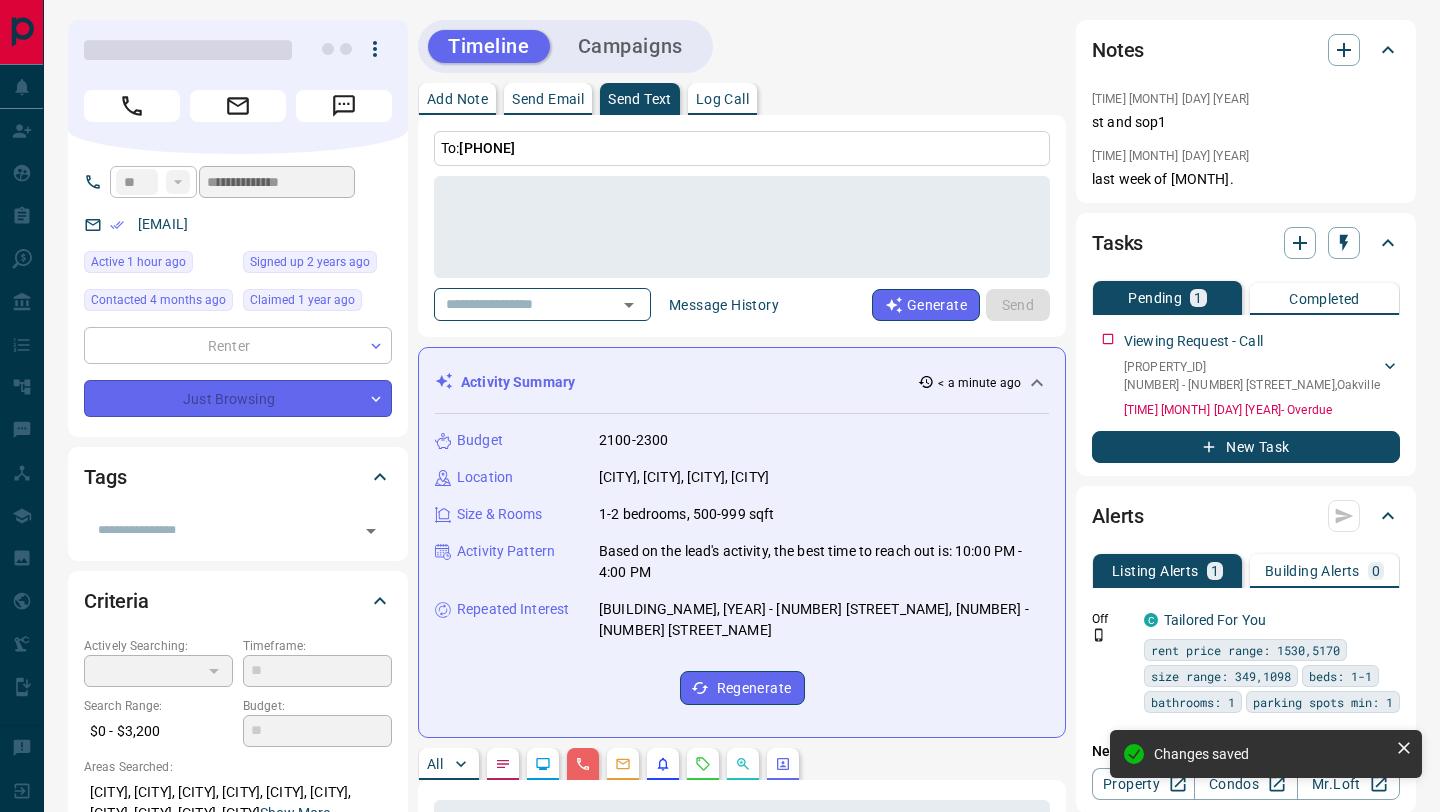 type on "*" 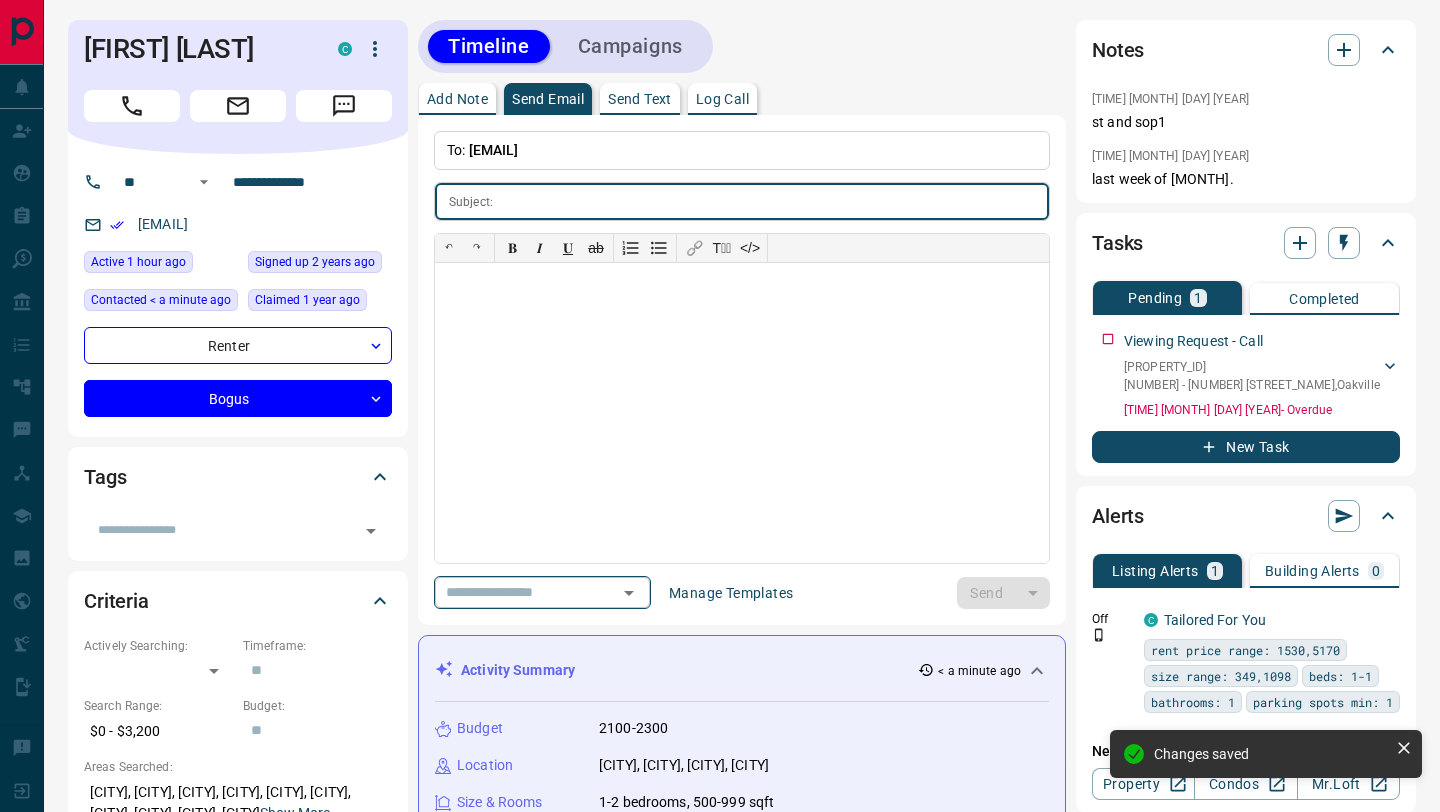 click at bounding box center [514, 592] 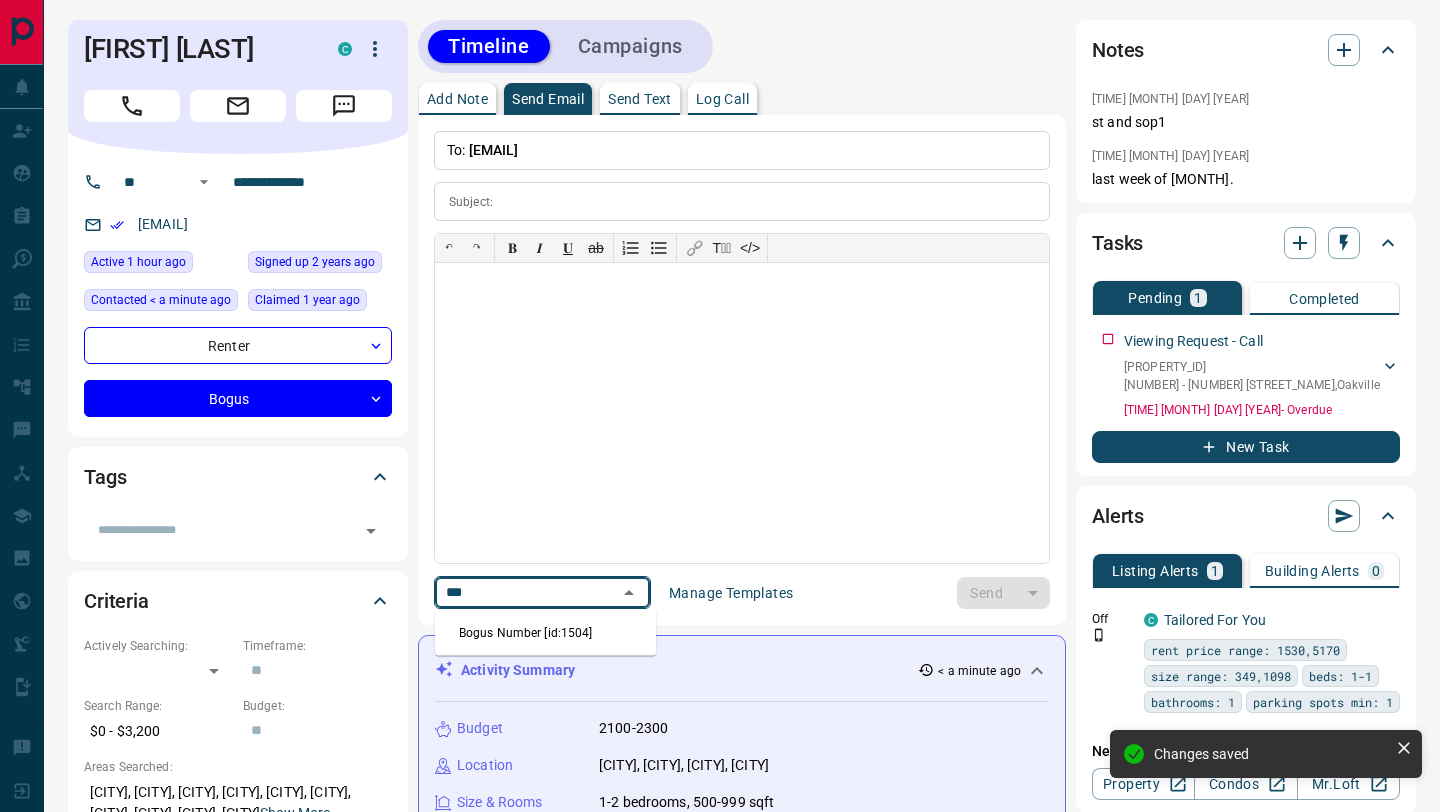 click on "Bogus Number [id:1504]" at bounding box center [545, 633] 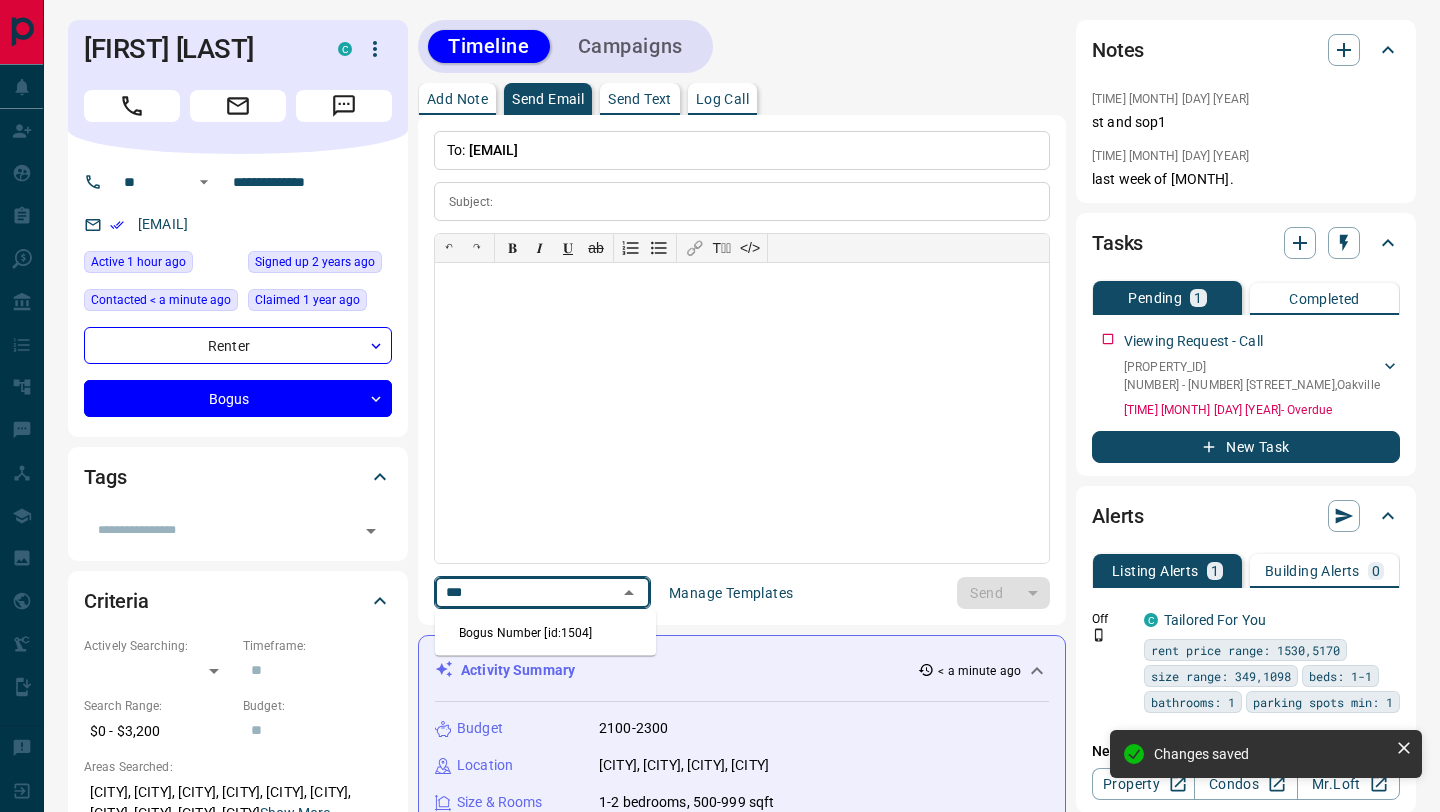 type on "**********" 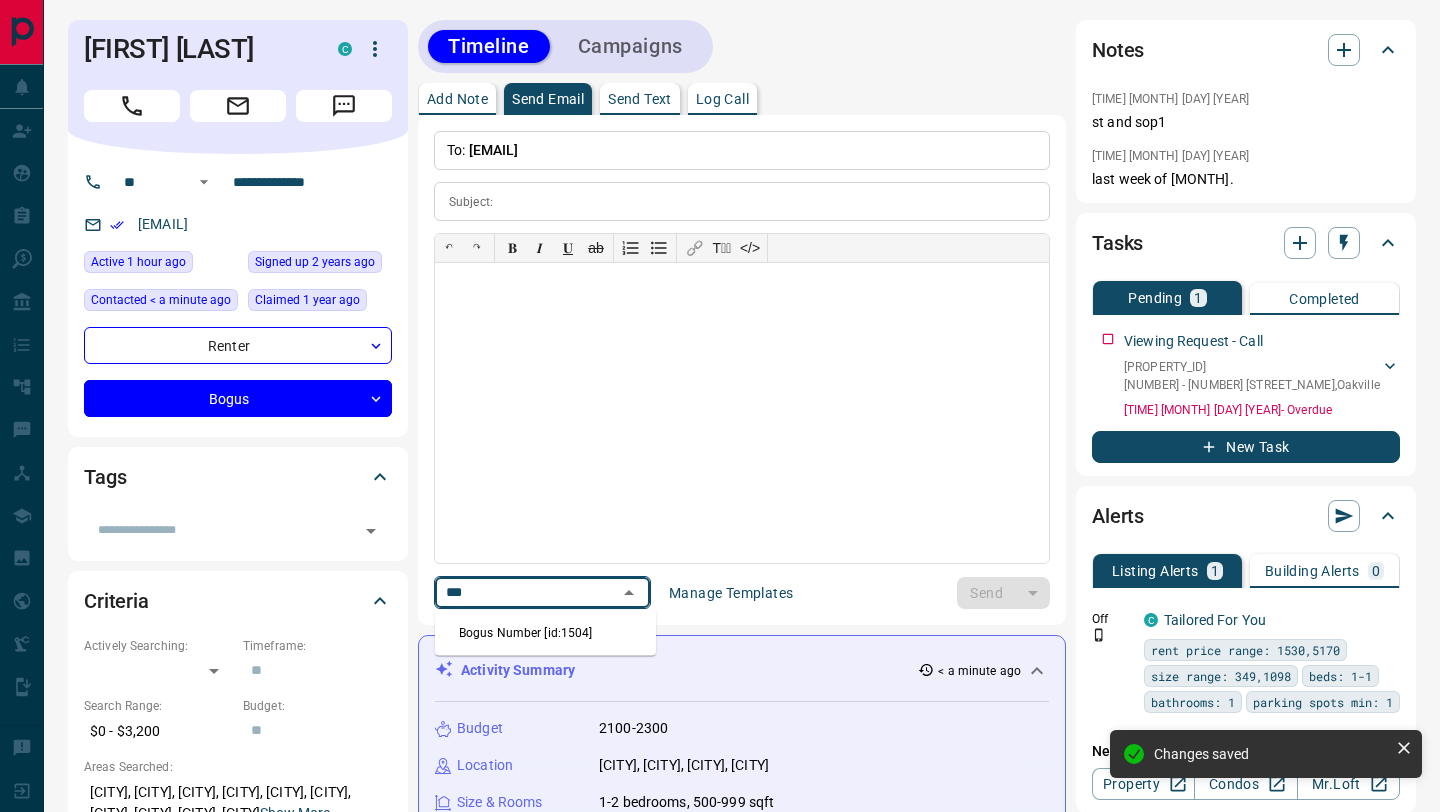 type on "**********" 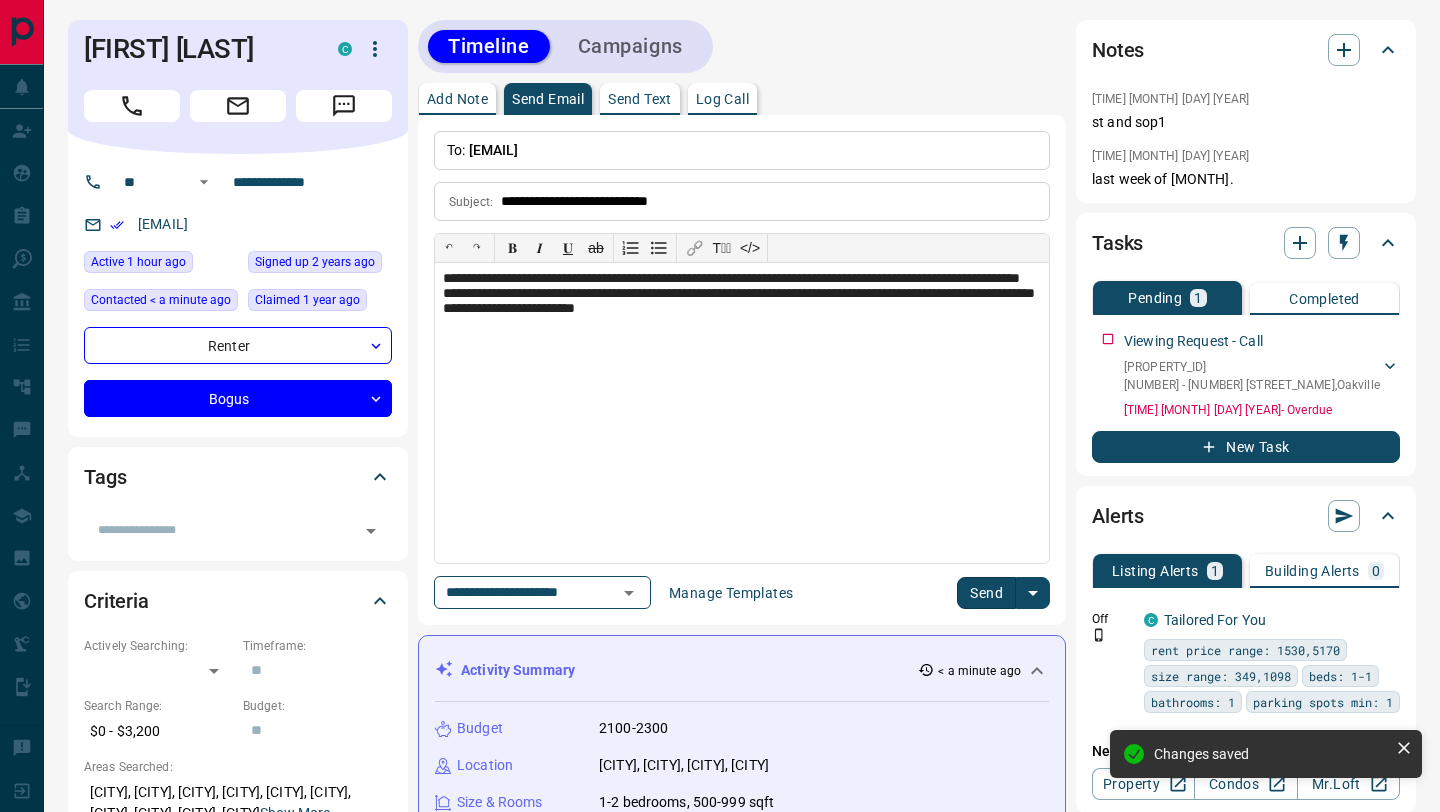 click on "Send" at bounding box center [986, 593] 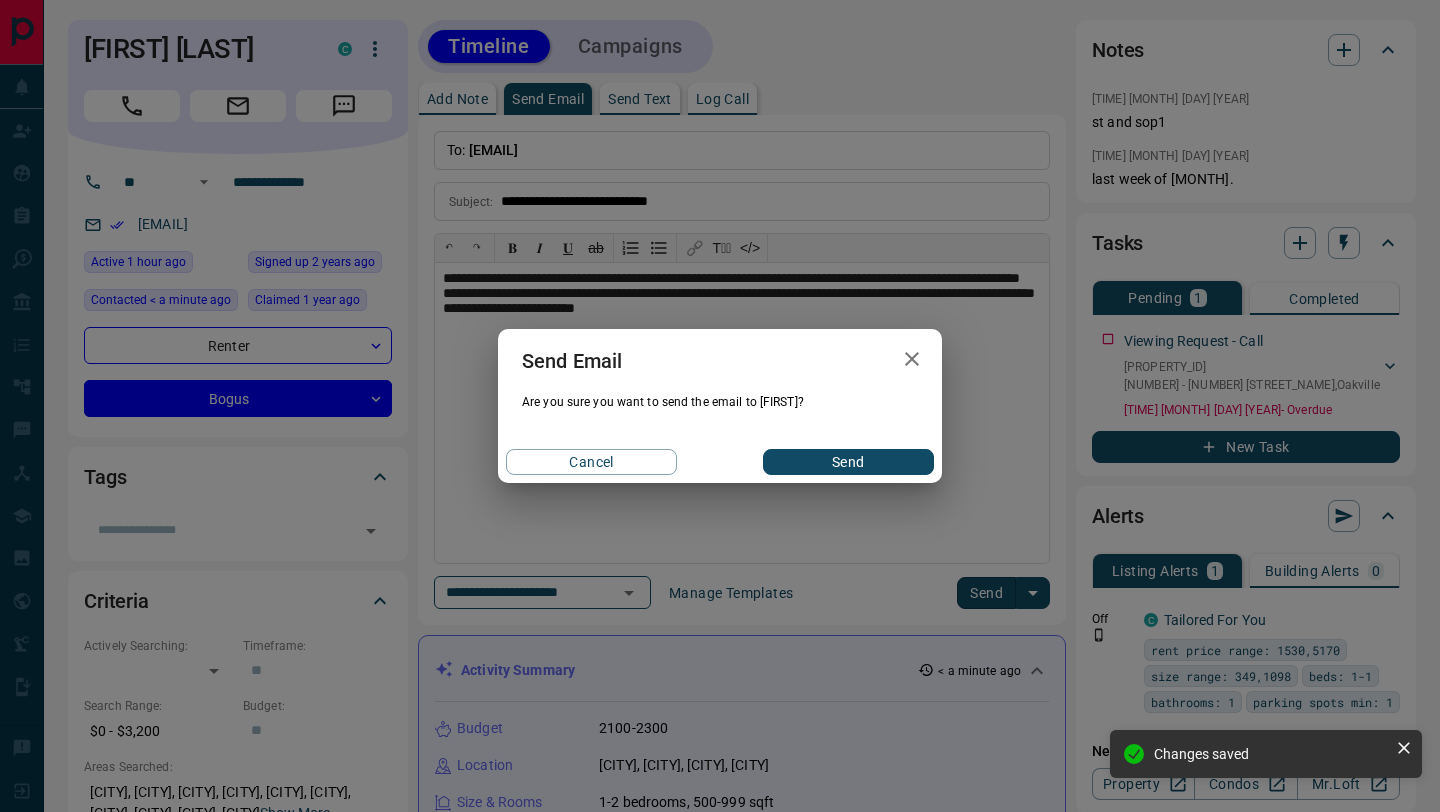 click on "Send" at bounding box center [848, 462] 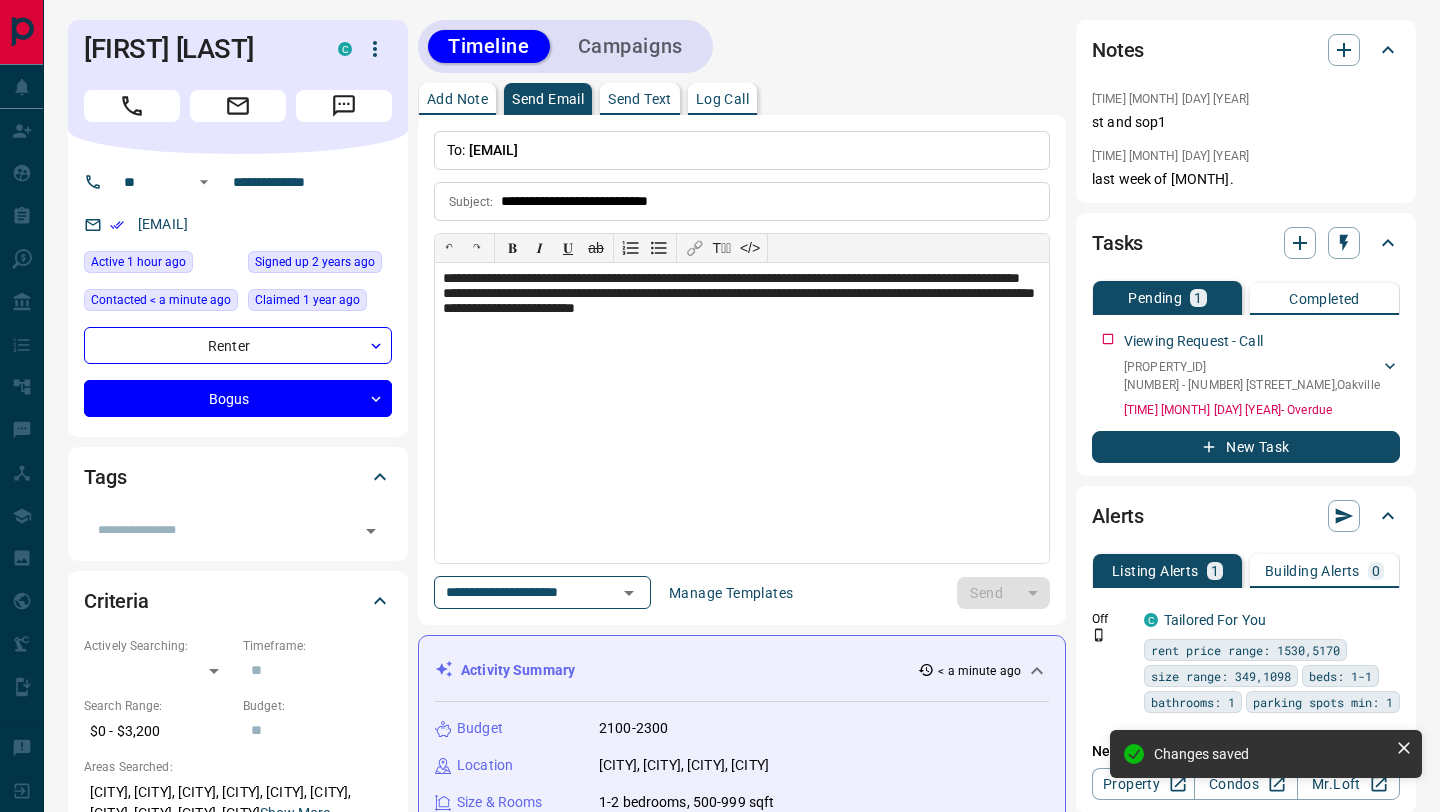 type 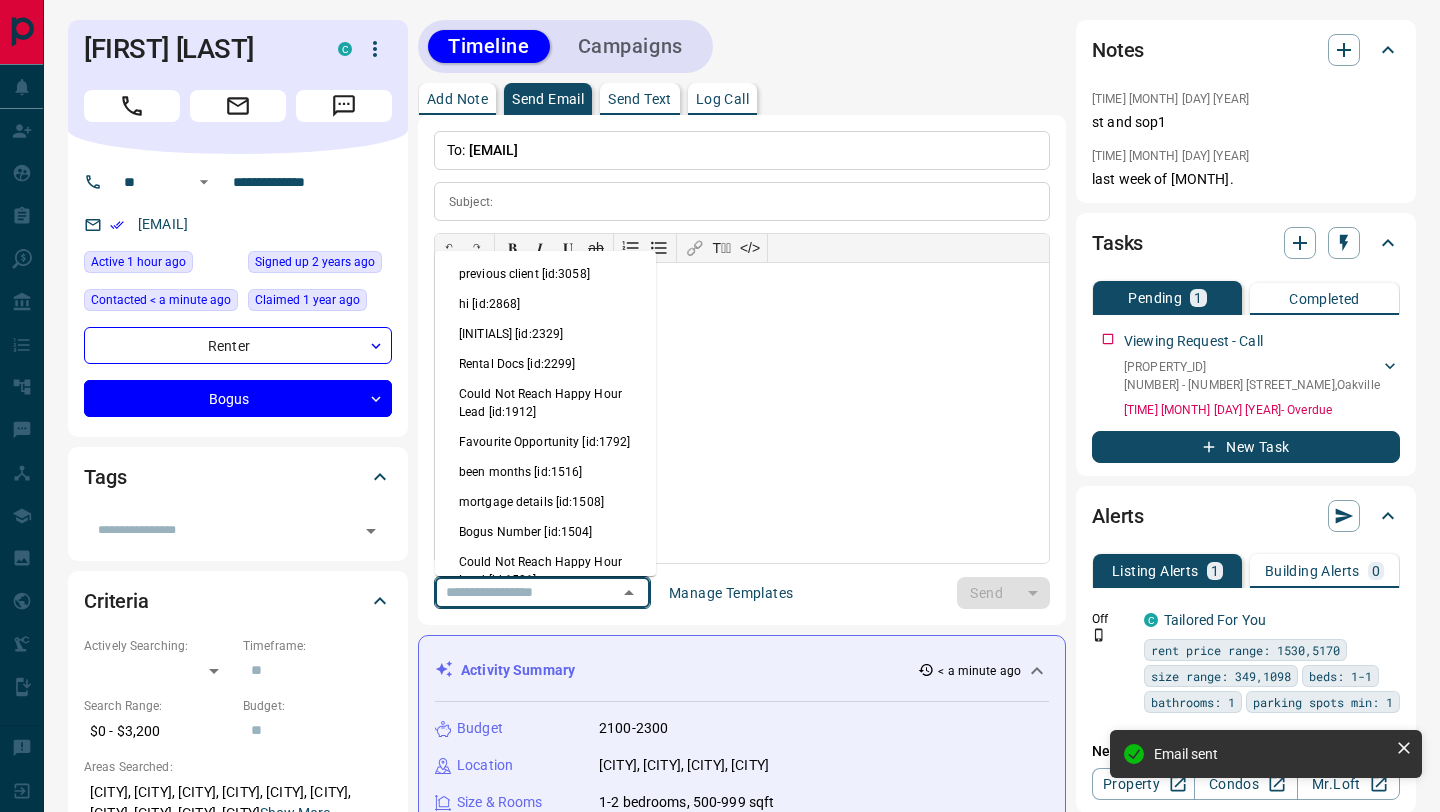 click at bounding box center (514, 592) 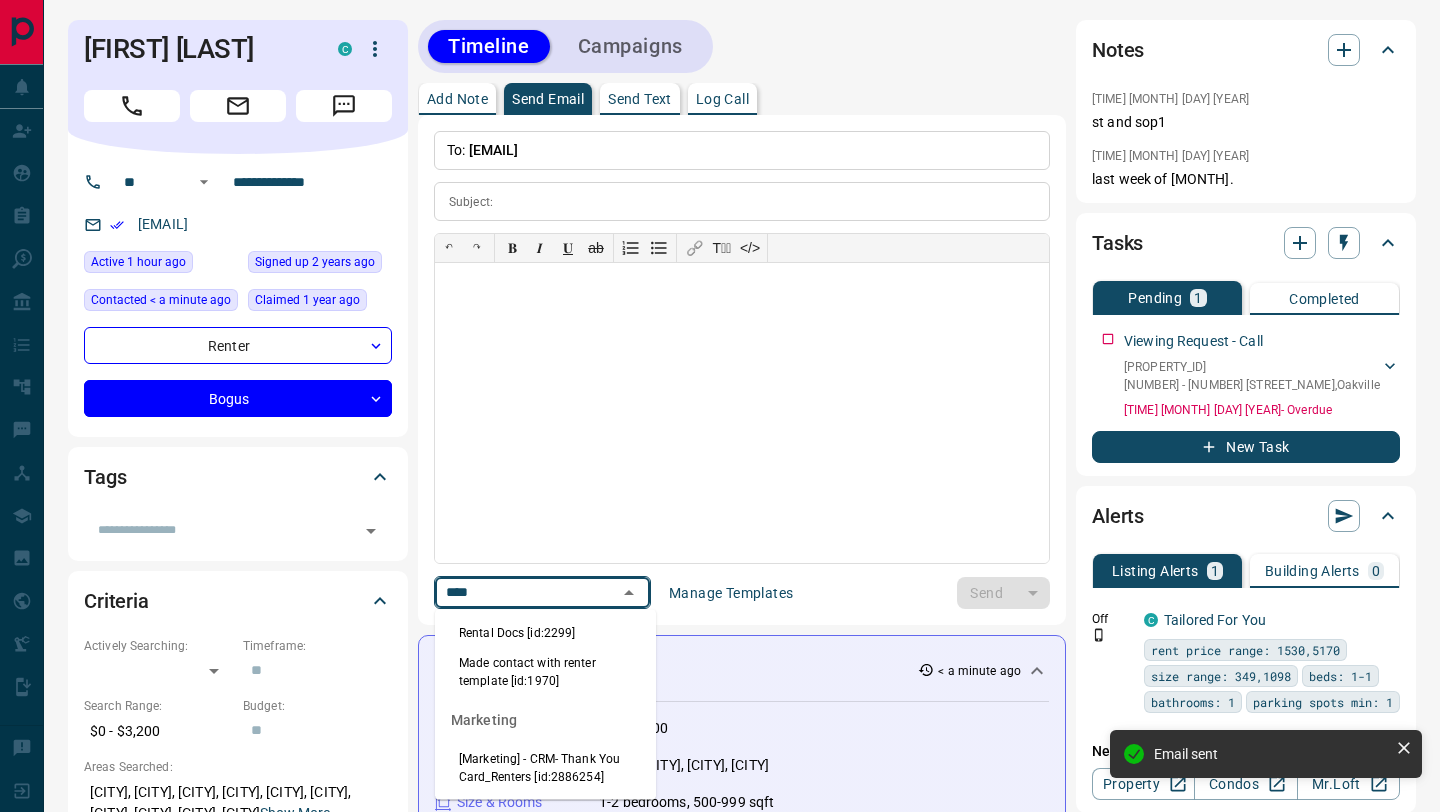 click on "Rental Docs [id:2299]" at bounding box center (545, 633) 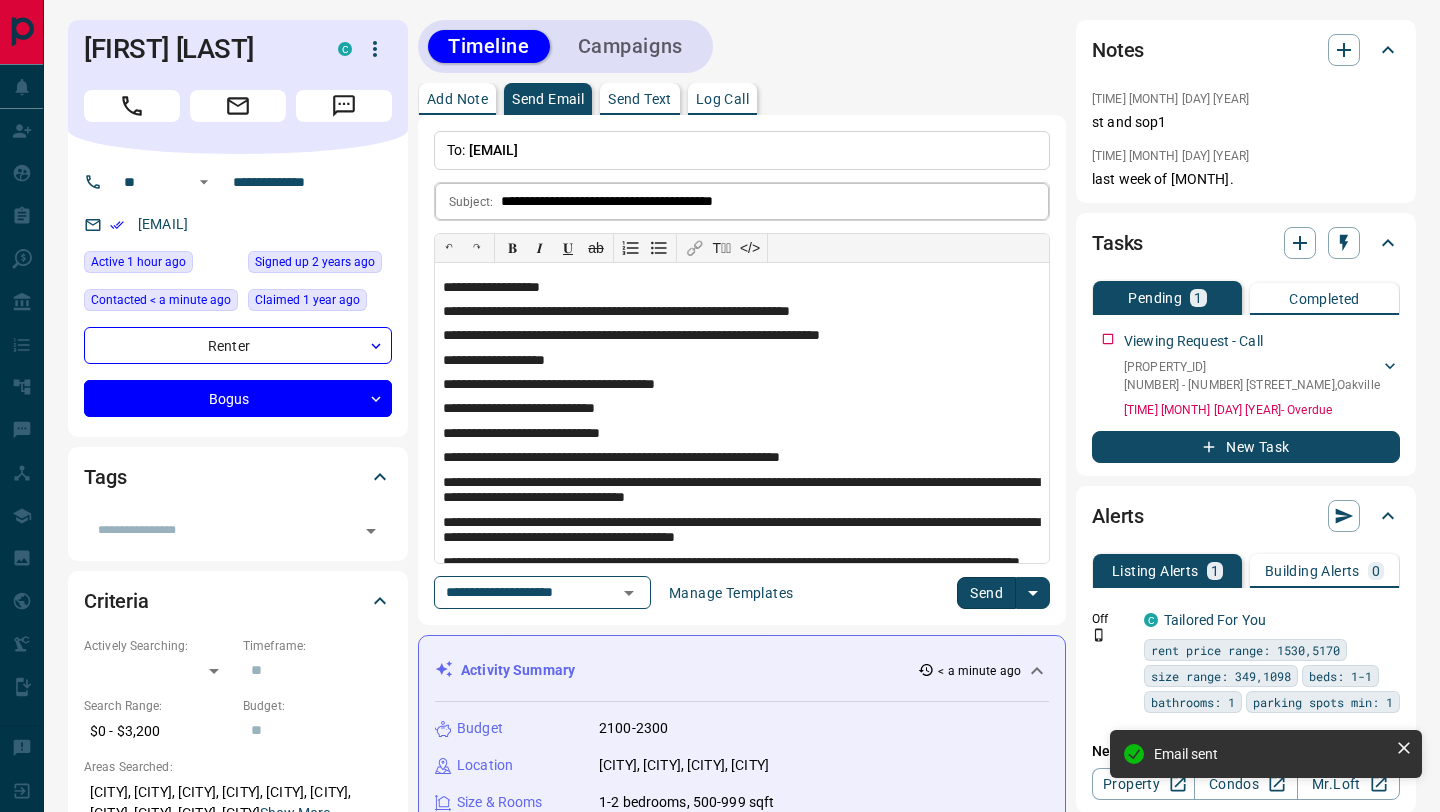 click on "**********" at bounding box center (775, 201) 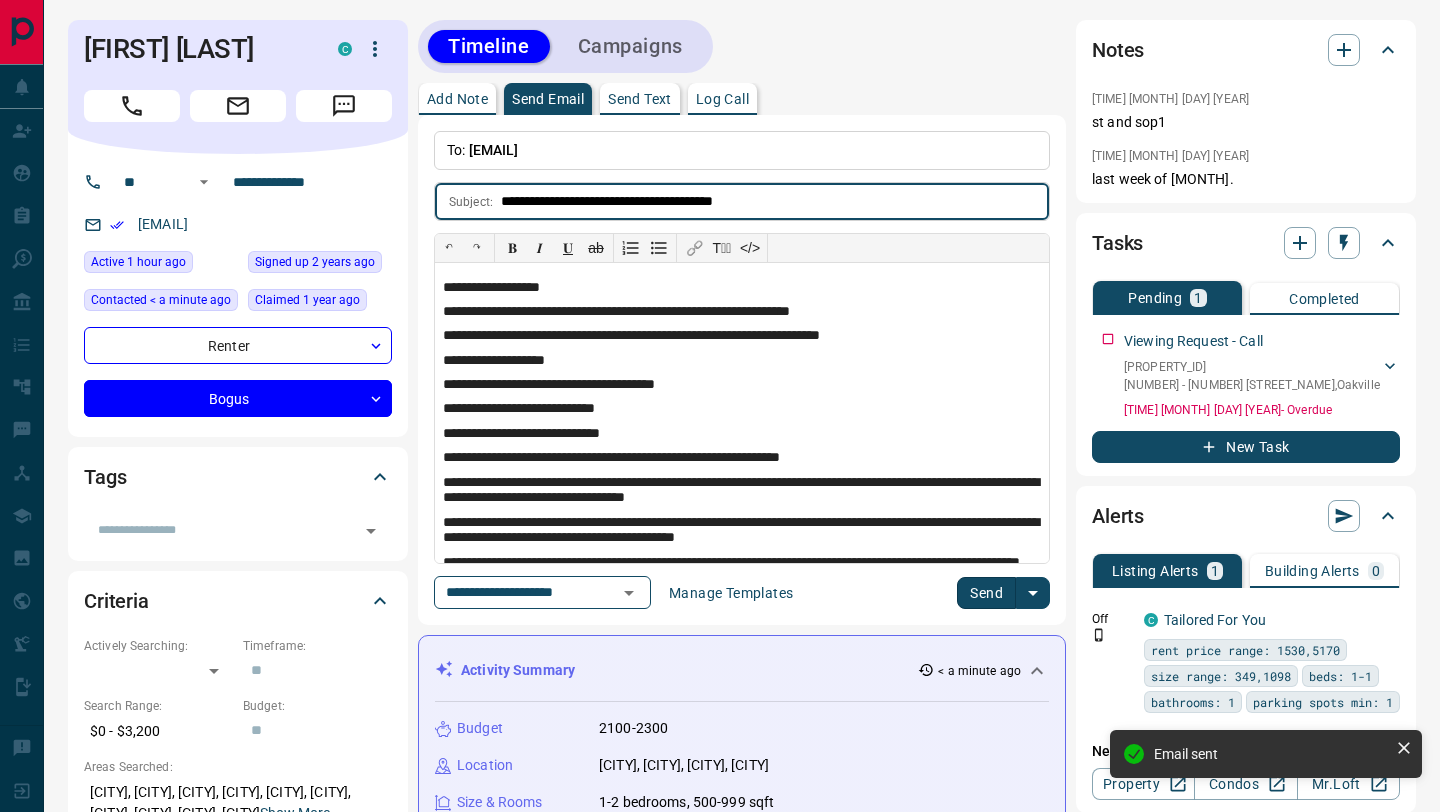click on "**********" at bounding box center (775, 201) 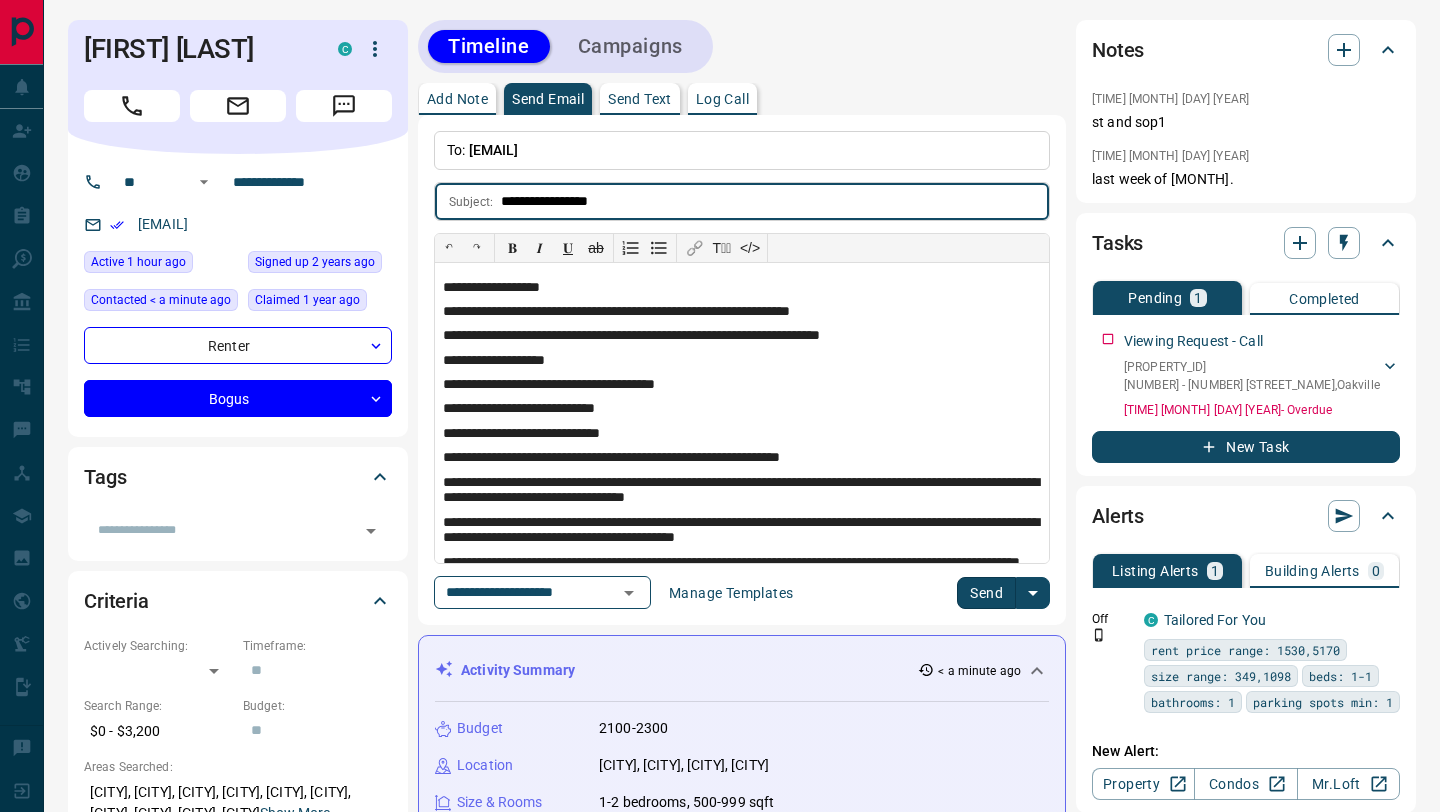 paste on "**********" 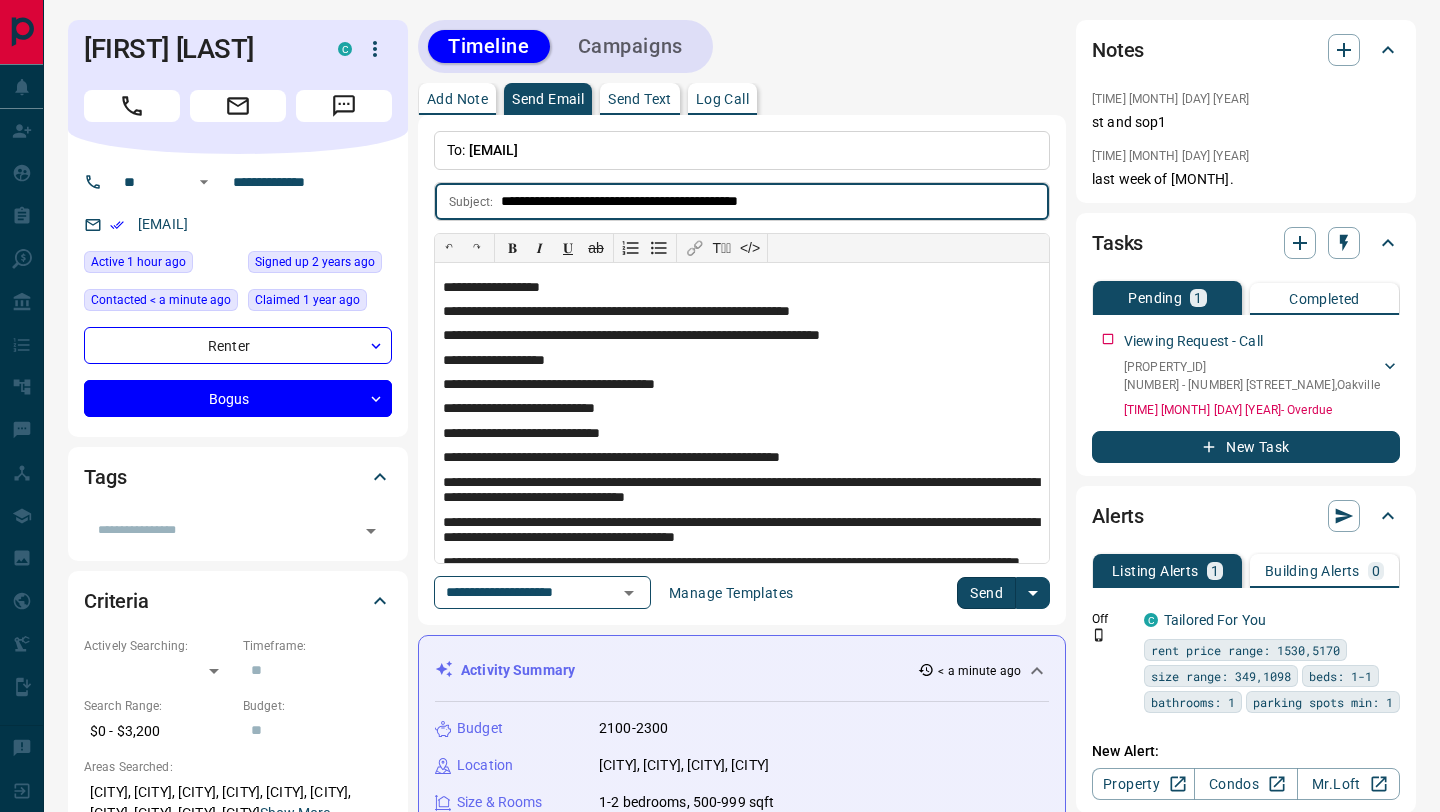 type on "**********" 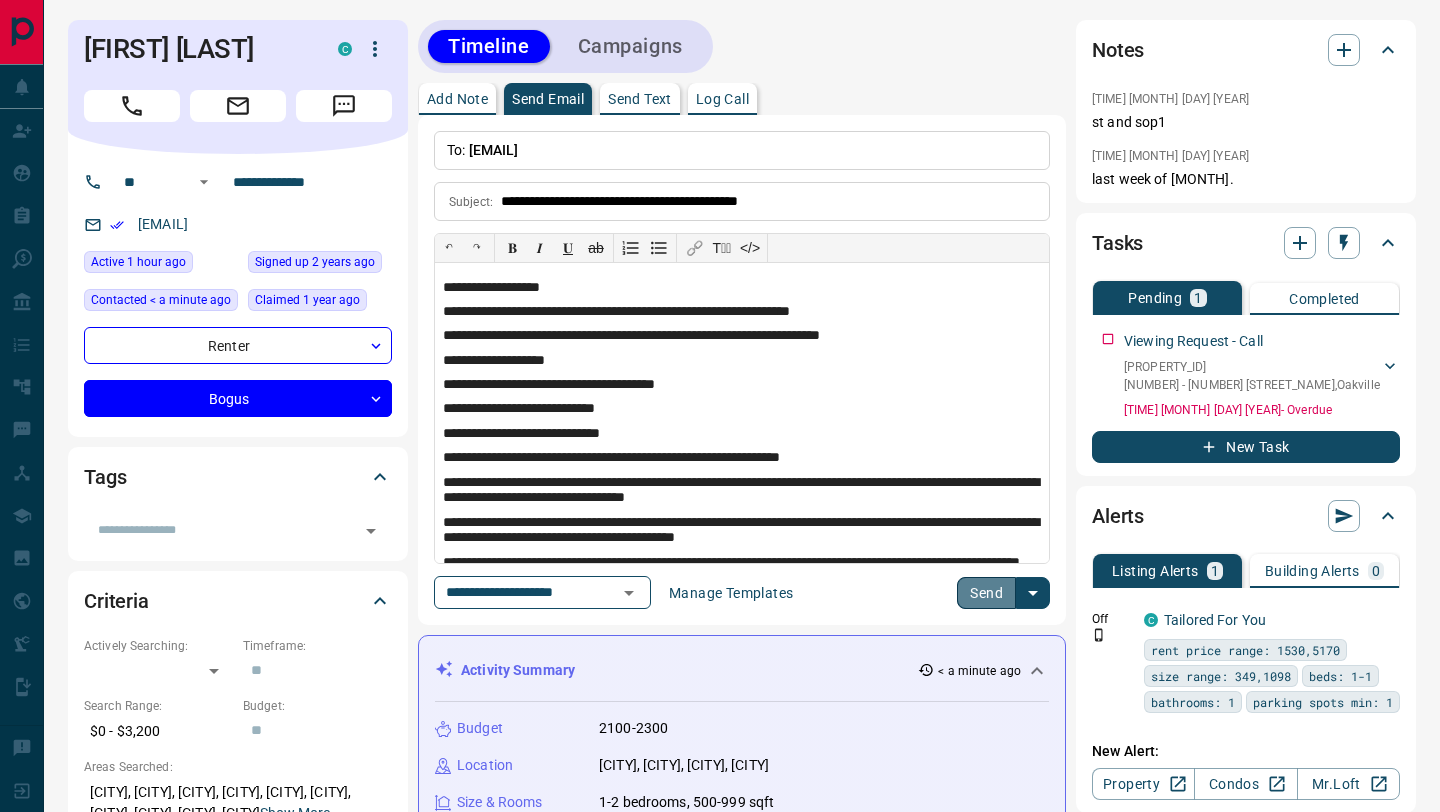 click on "Send" at bounding box center (986, 593) 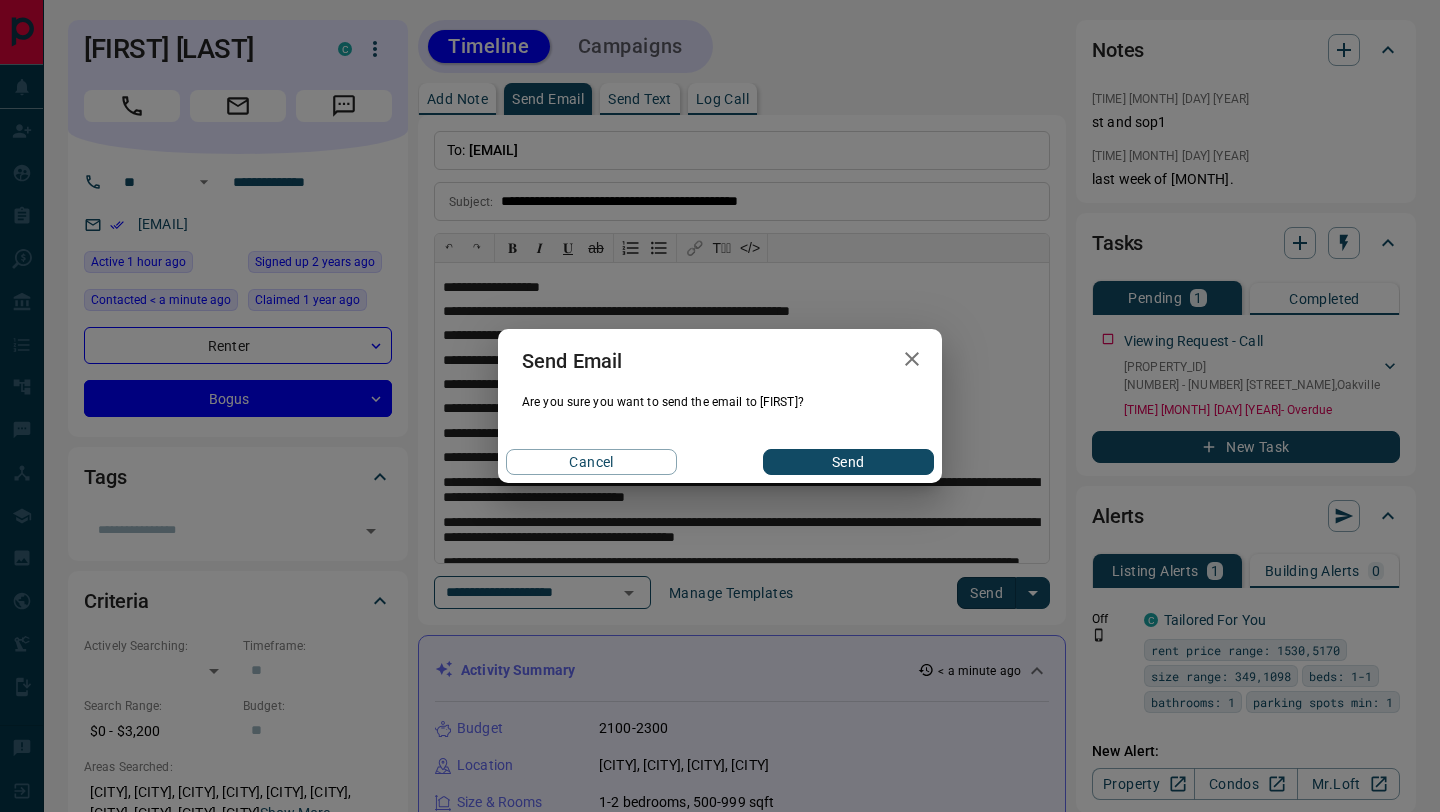 click on "Send" at bounding box center [848, 462] 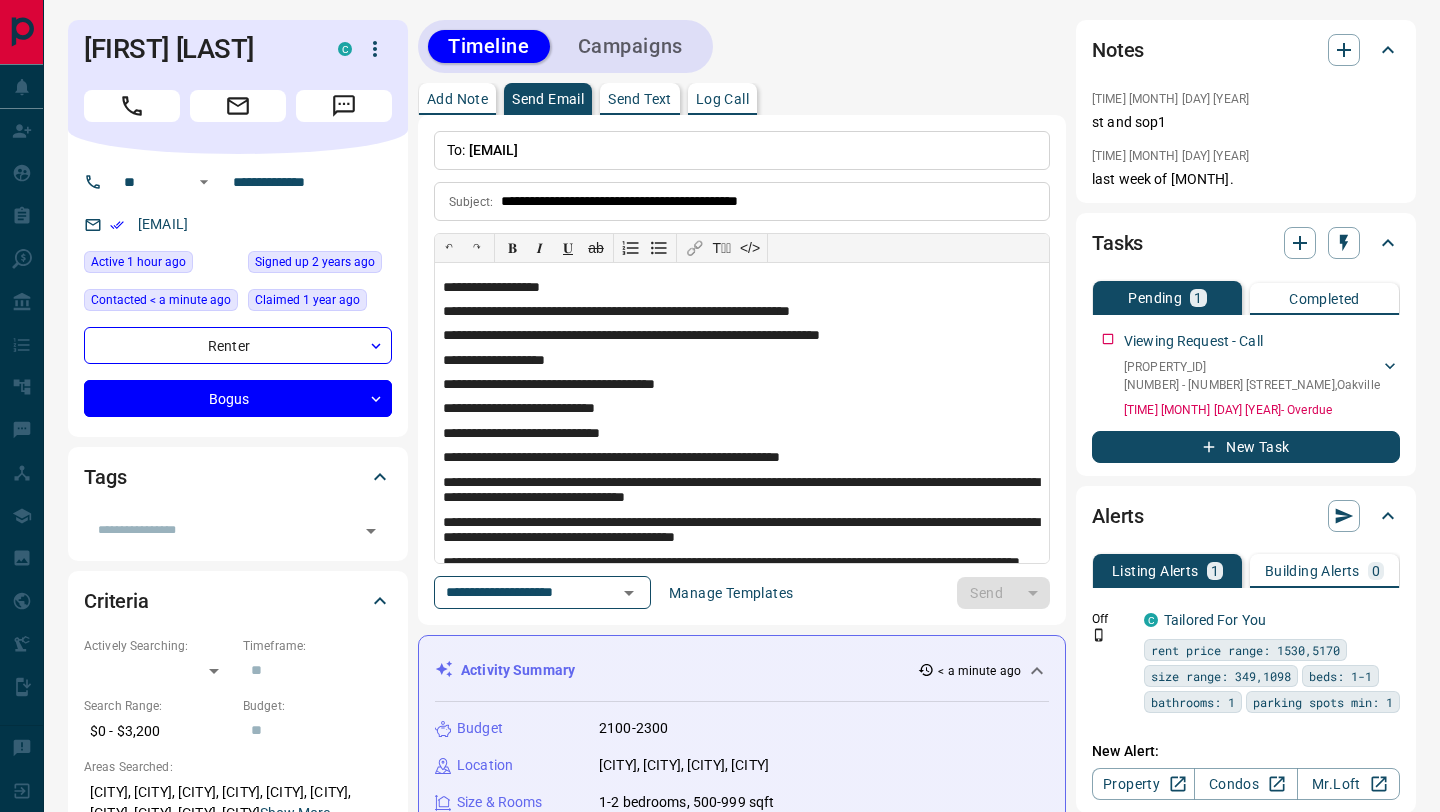 click on "​" at bounding box center (238, 524) 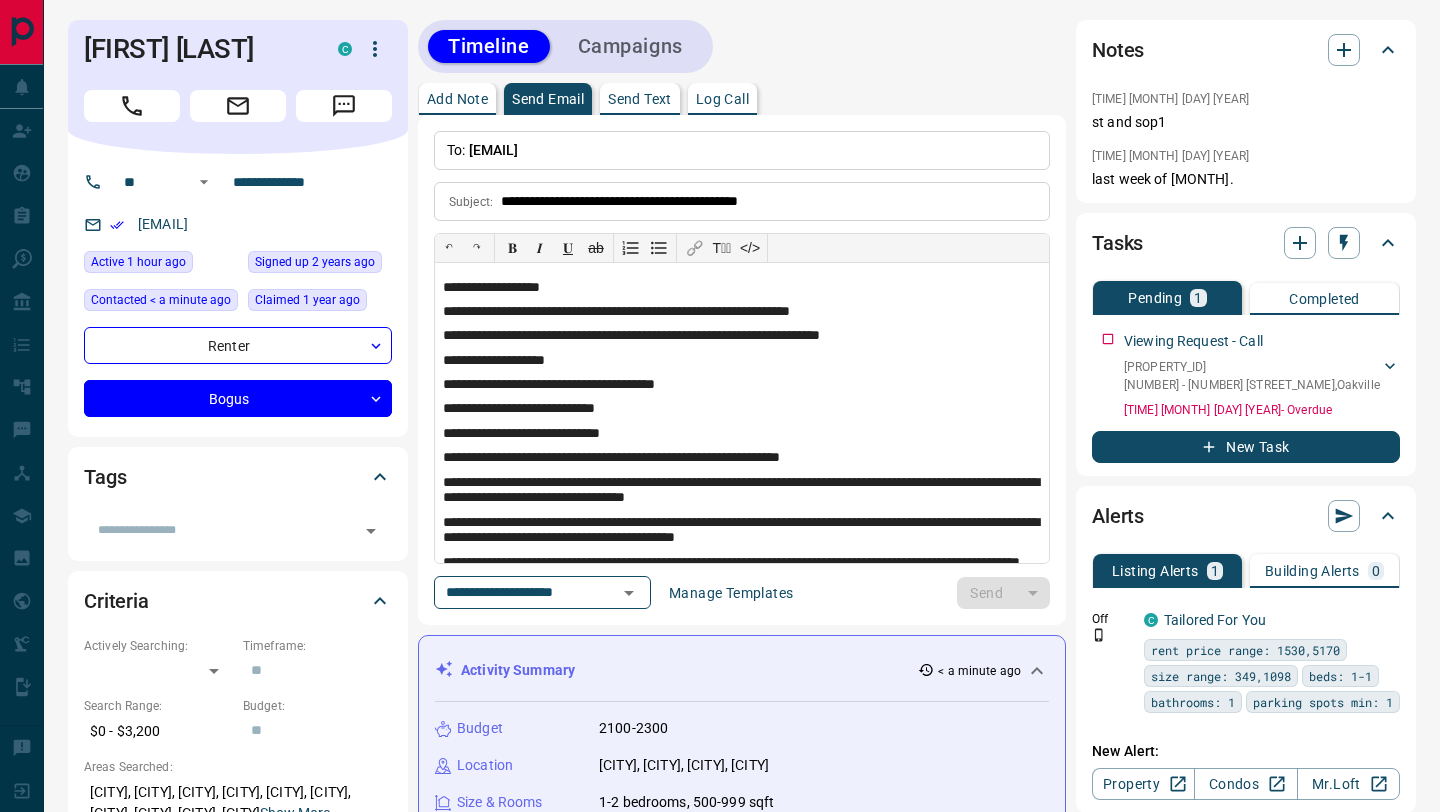 type 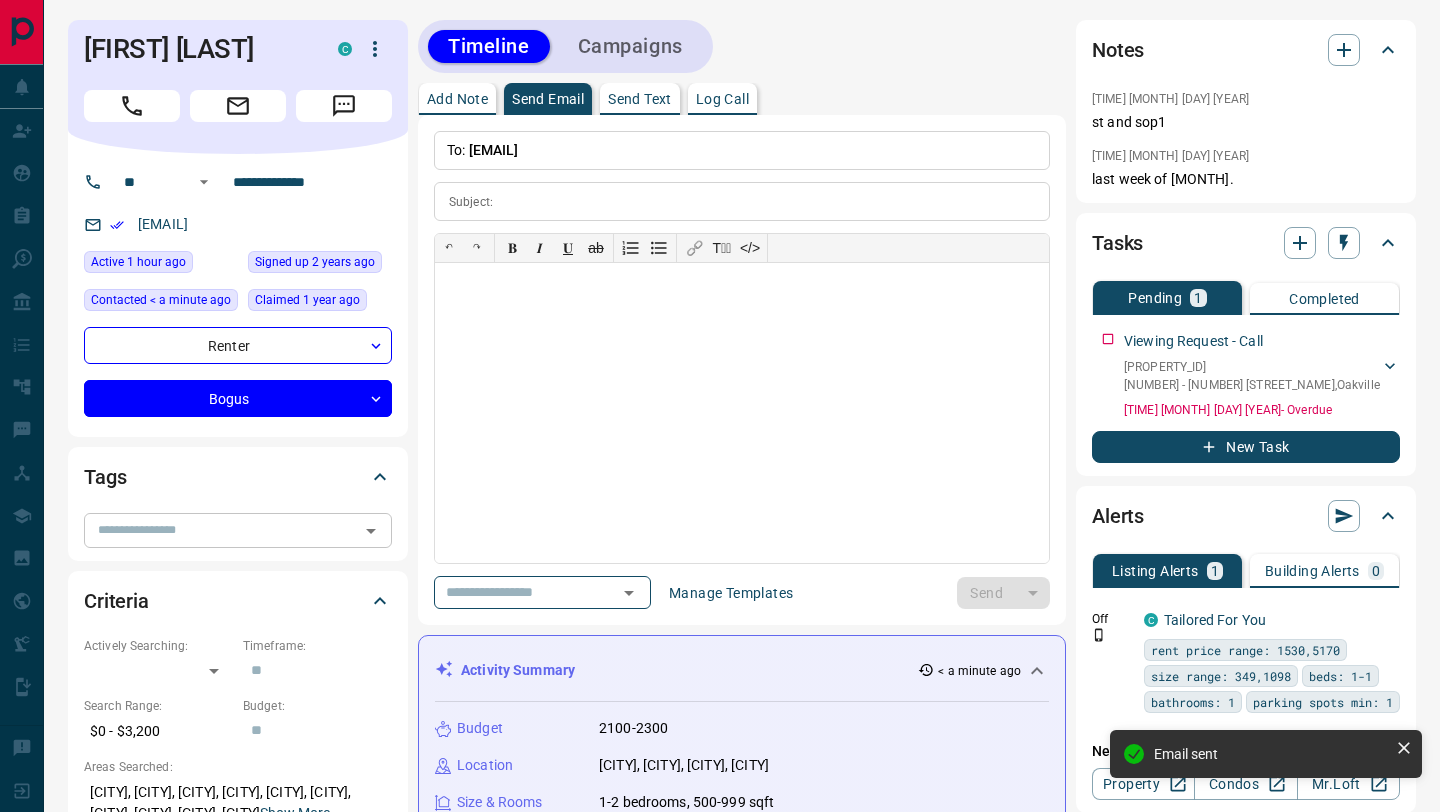 click on "​" at bounding box center [238, 530] 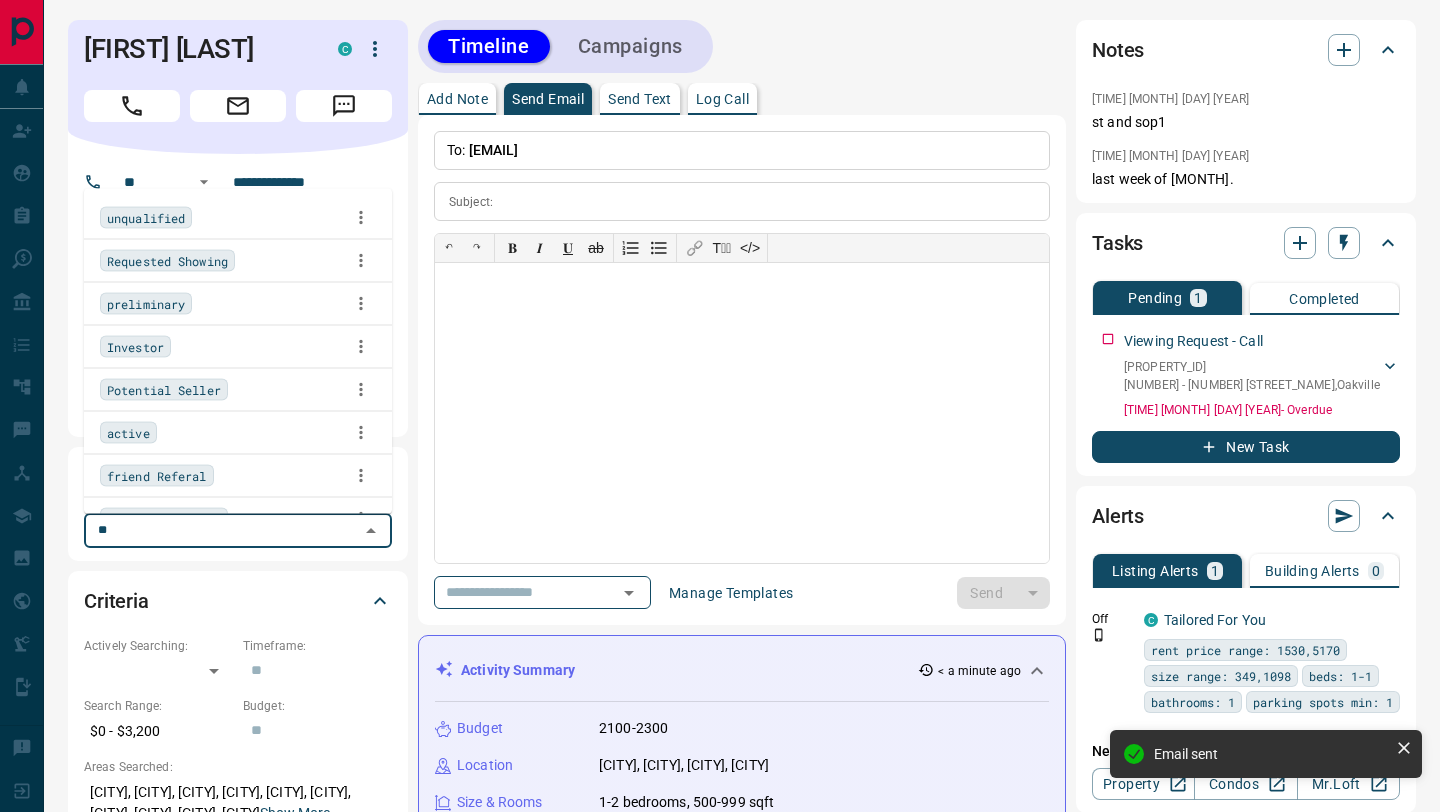 type on "***" 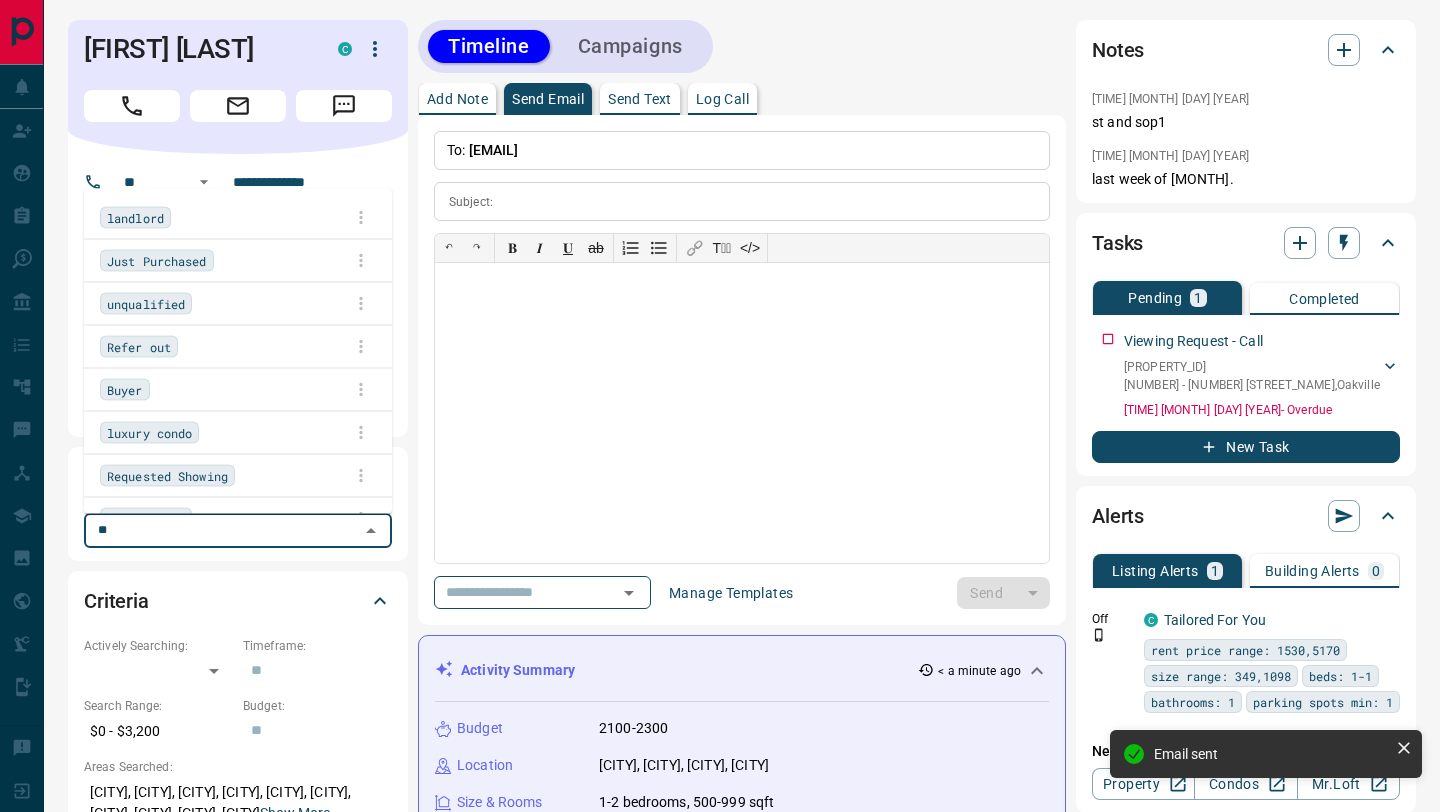 type on "***" 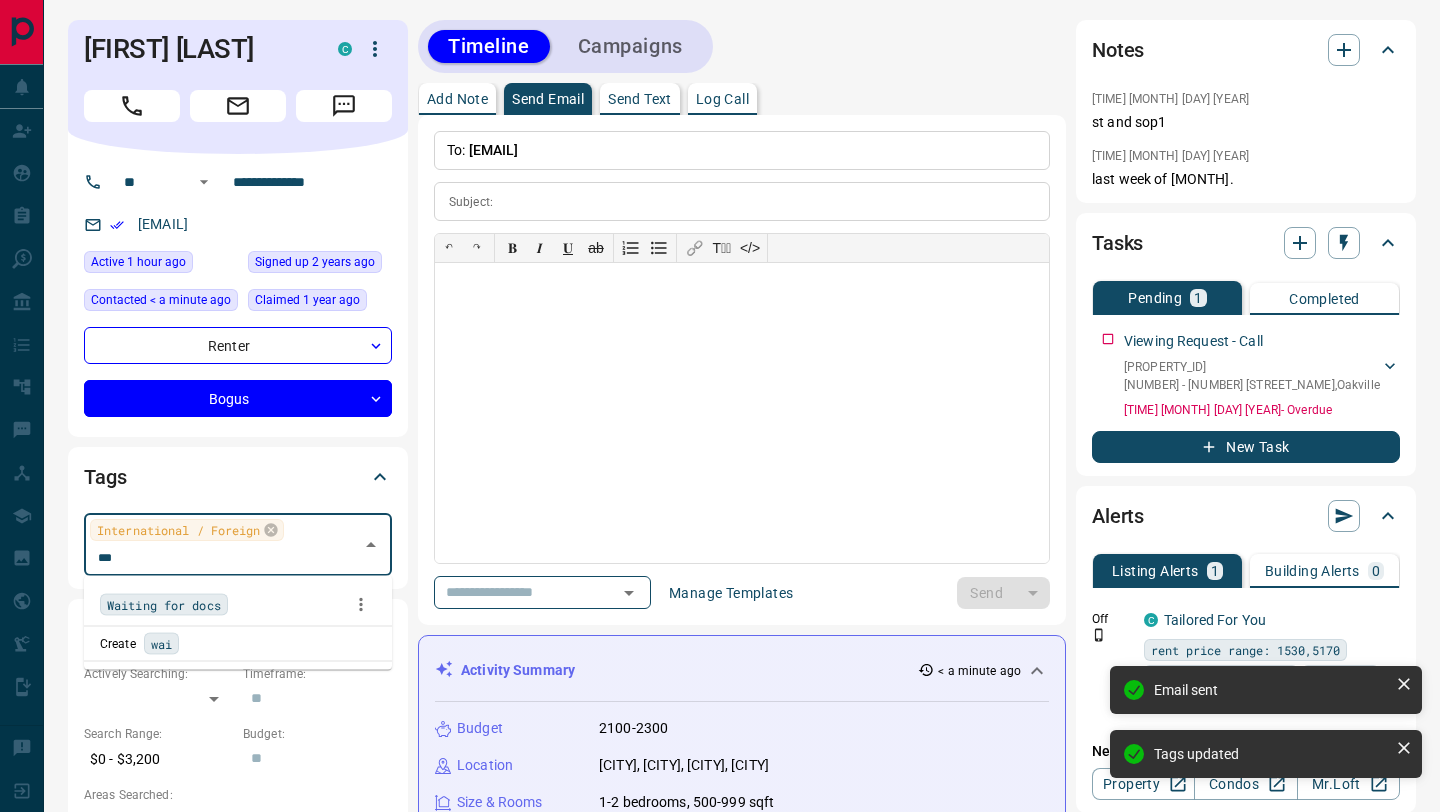 click on "Waiting for docs" at bounding box center [238, 605] 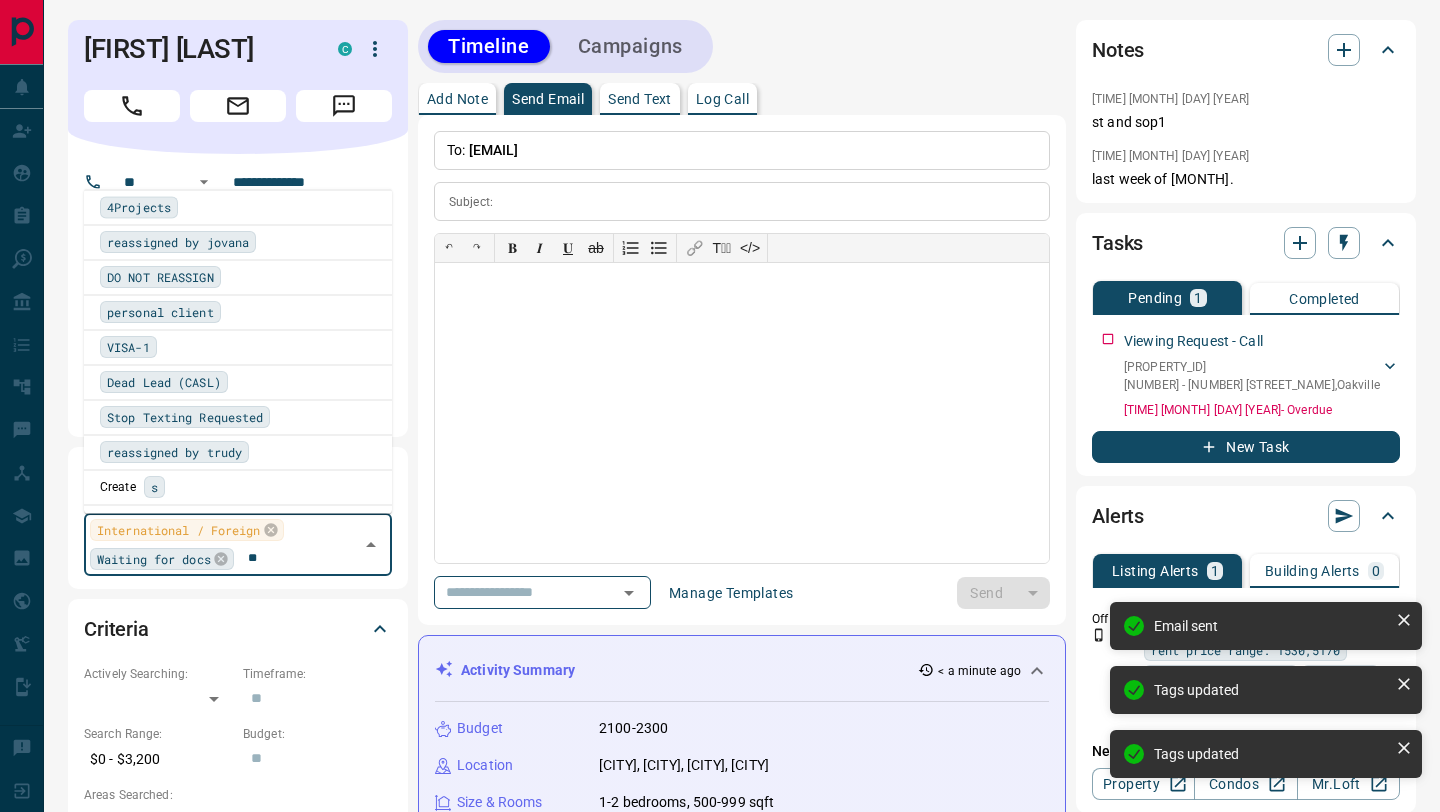 scroll, scrollTop: 0, scrollLeft: 0, axis: both 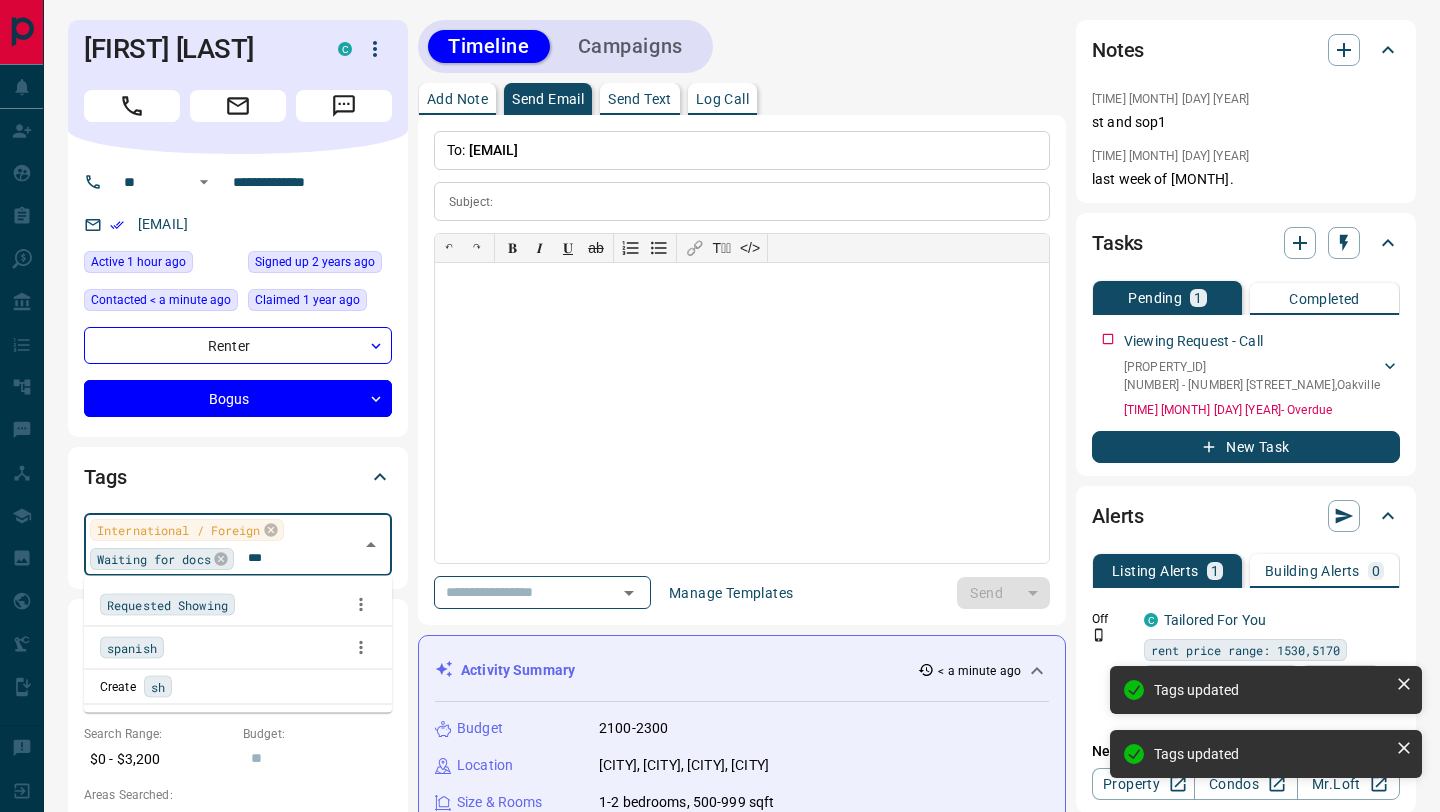 type on "****" 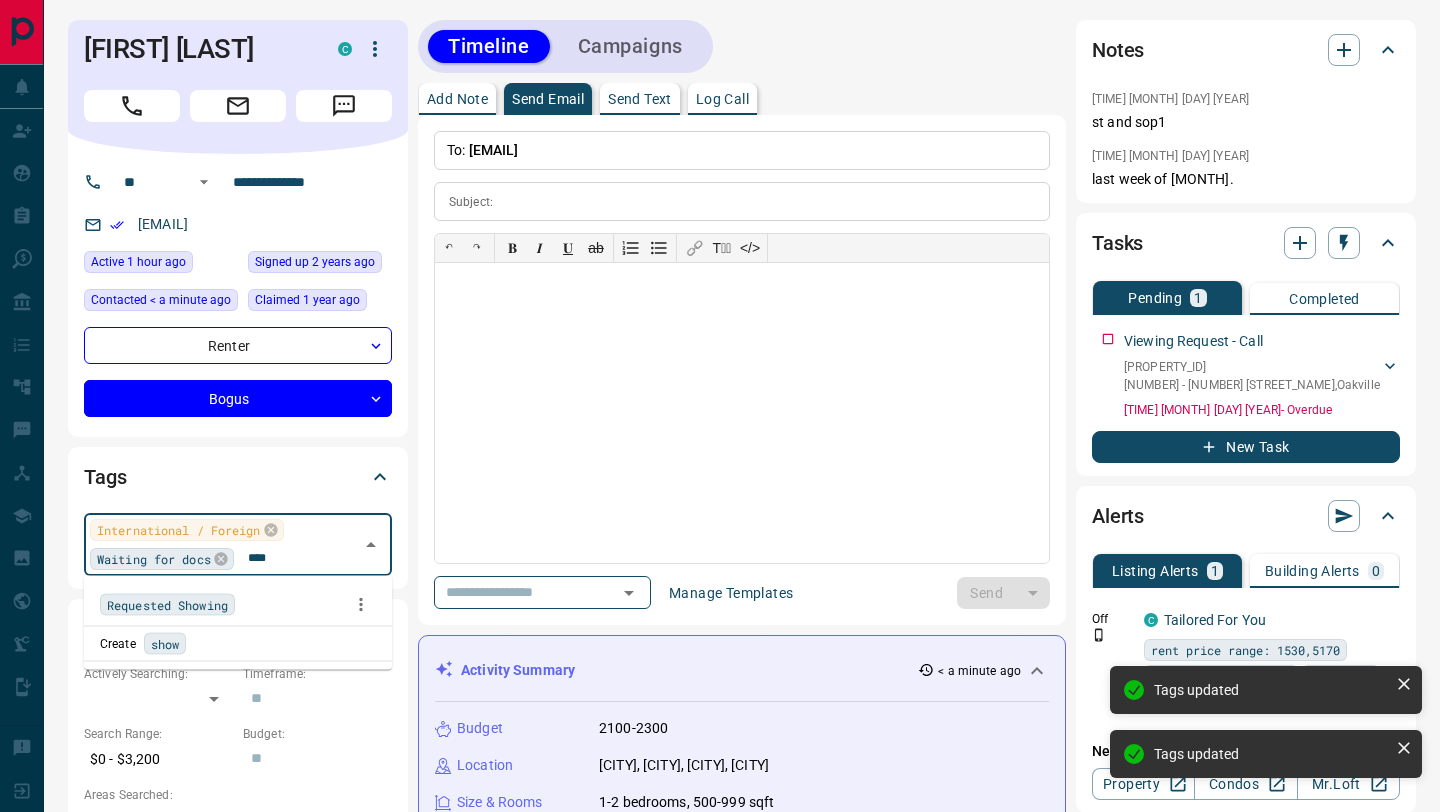 click on "Requested Showing" at bounding box center (238, 605) 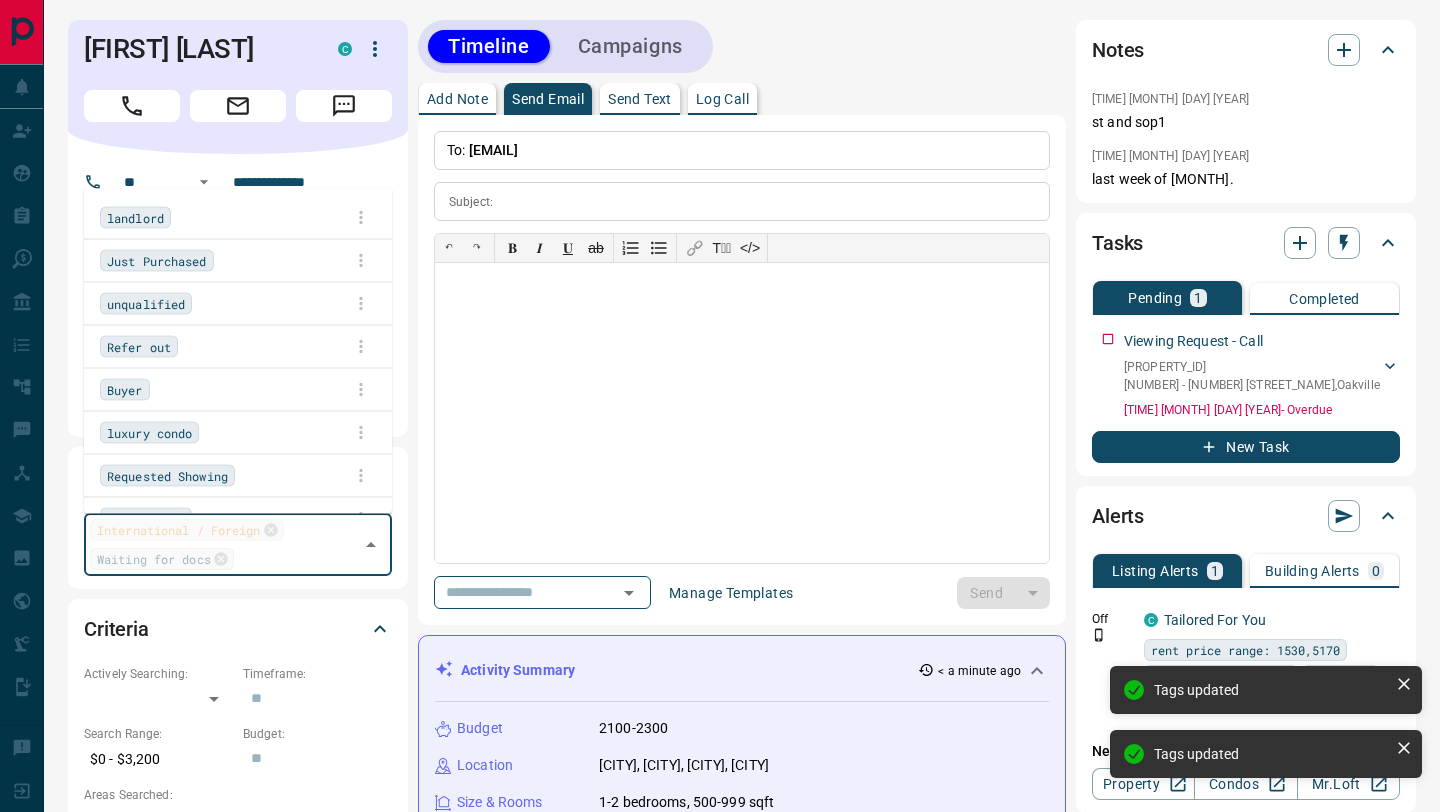 scroll, scrollTop: 2951, scrollLeft: 0, axis: vertical 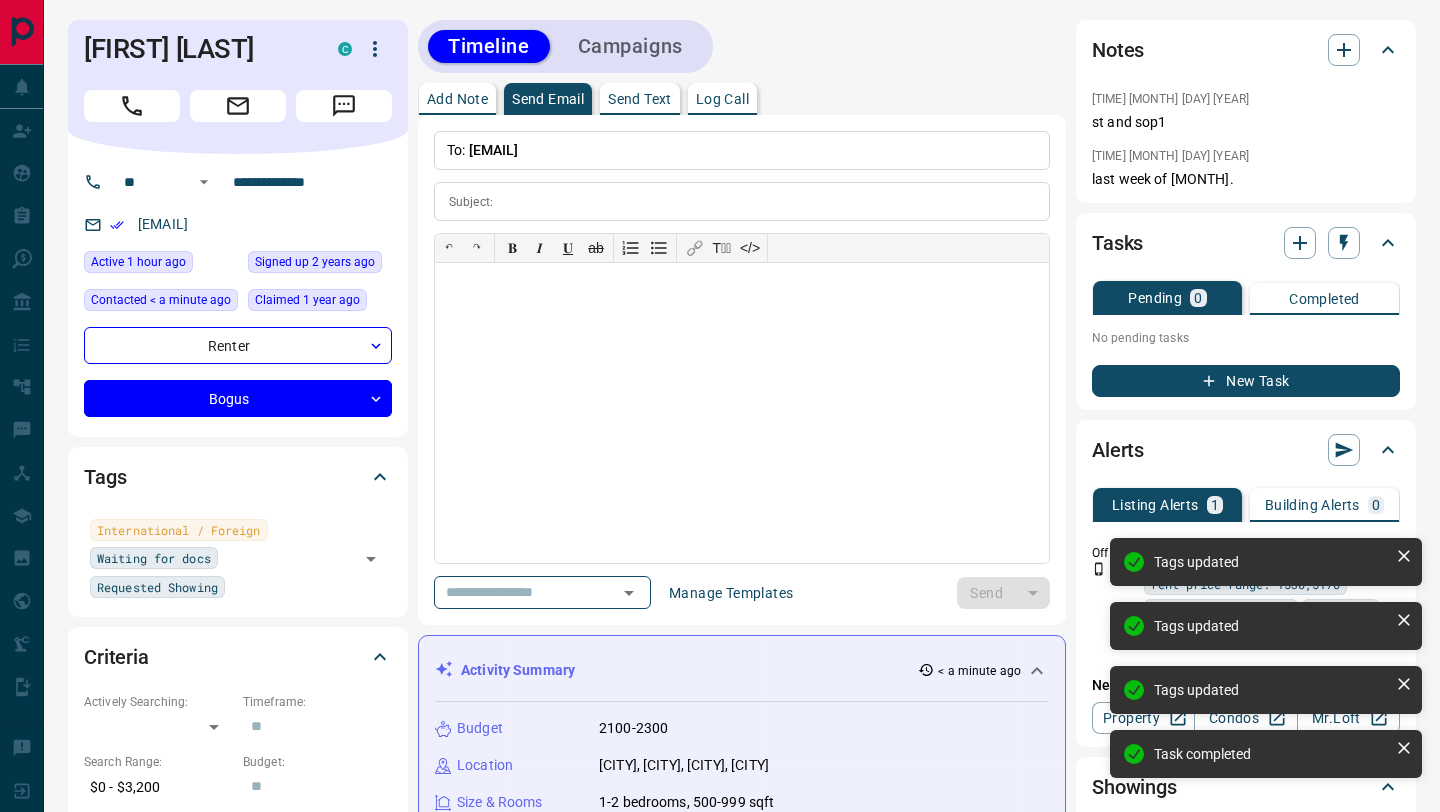 click on "Tasks" at bounding box center [1246, 243] 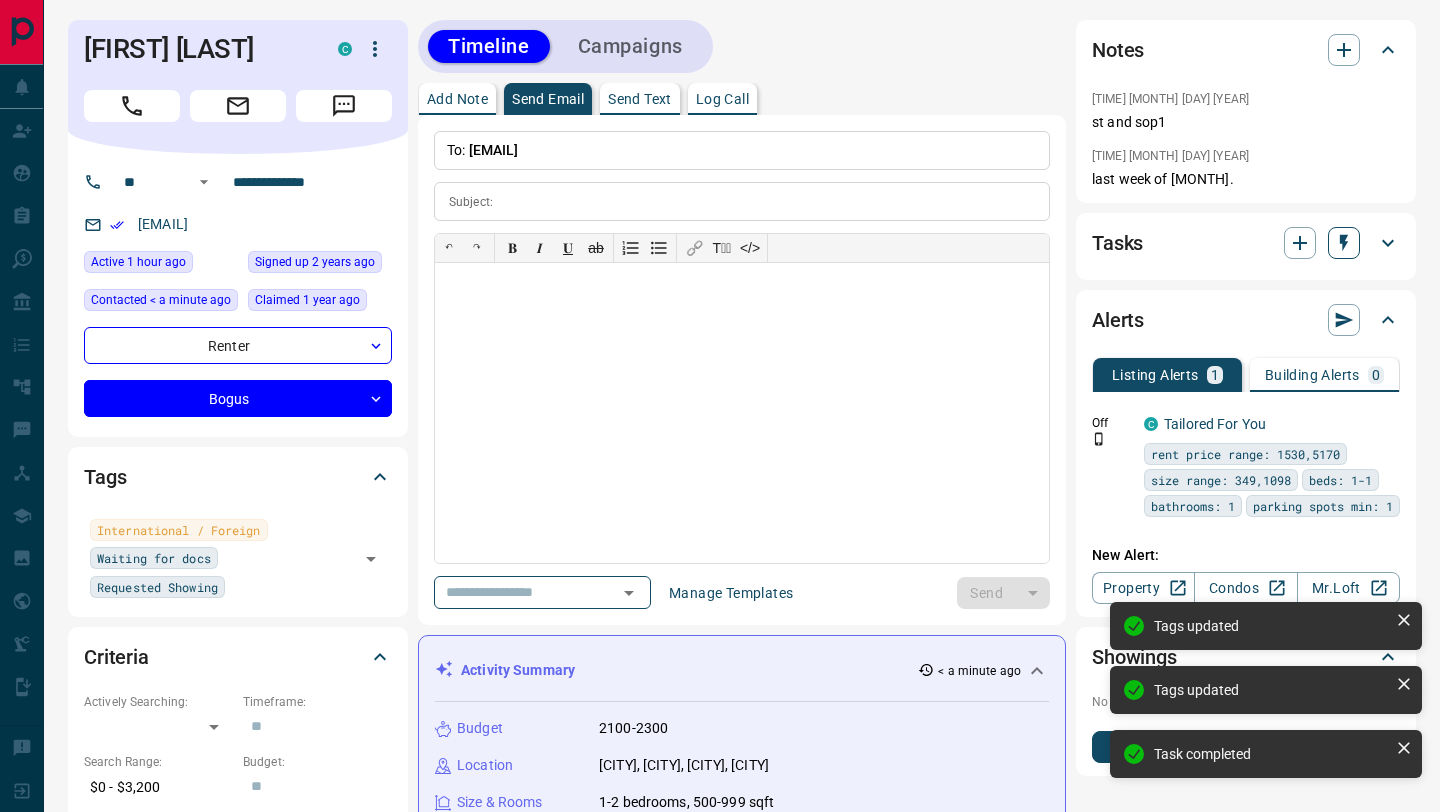 click 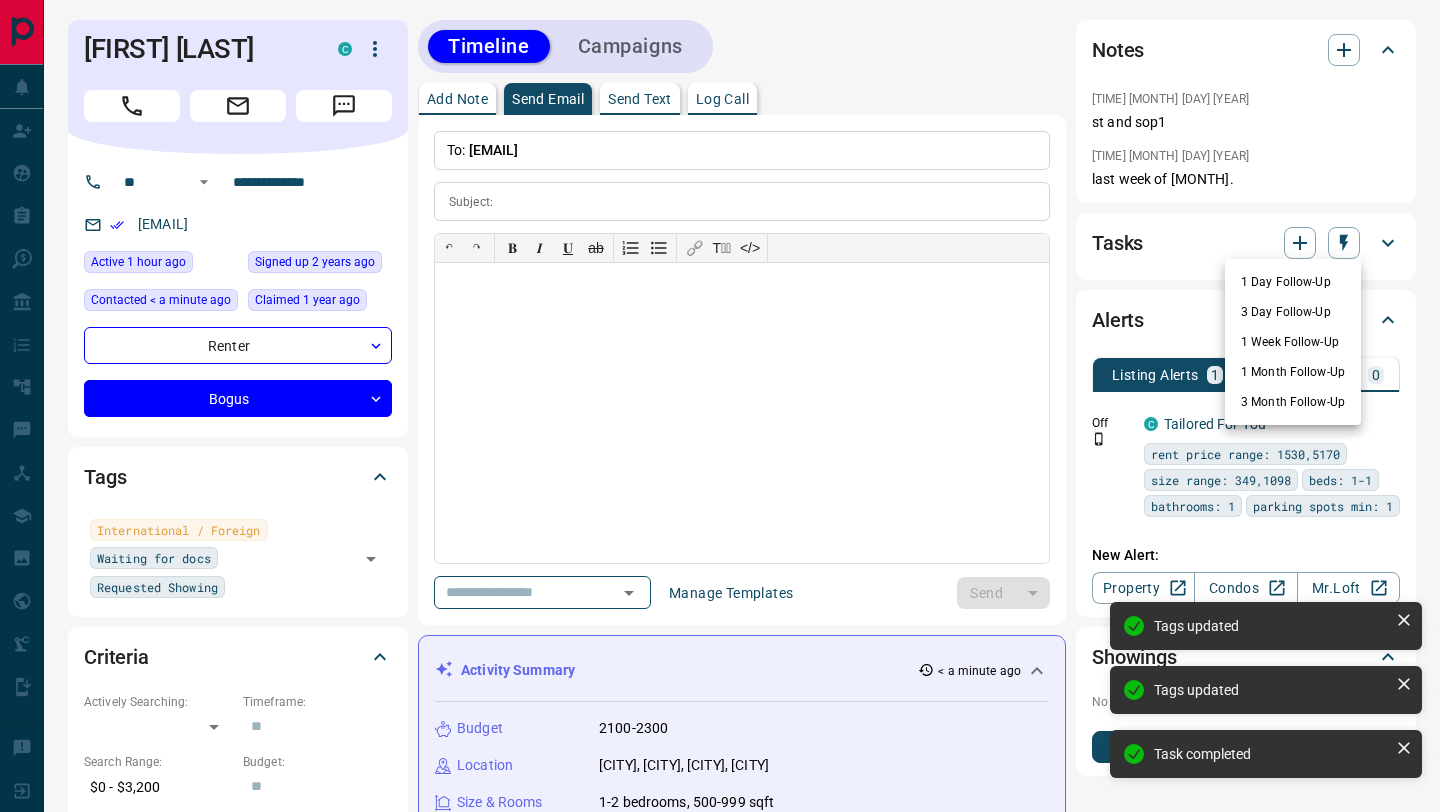 click on "3 Day Follow-Up" at bounding box center [1293, 312] 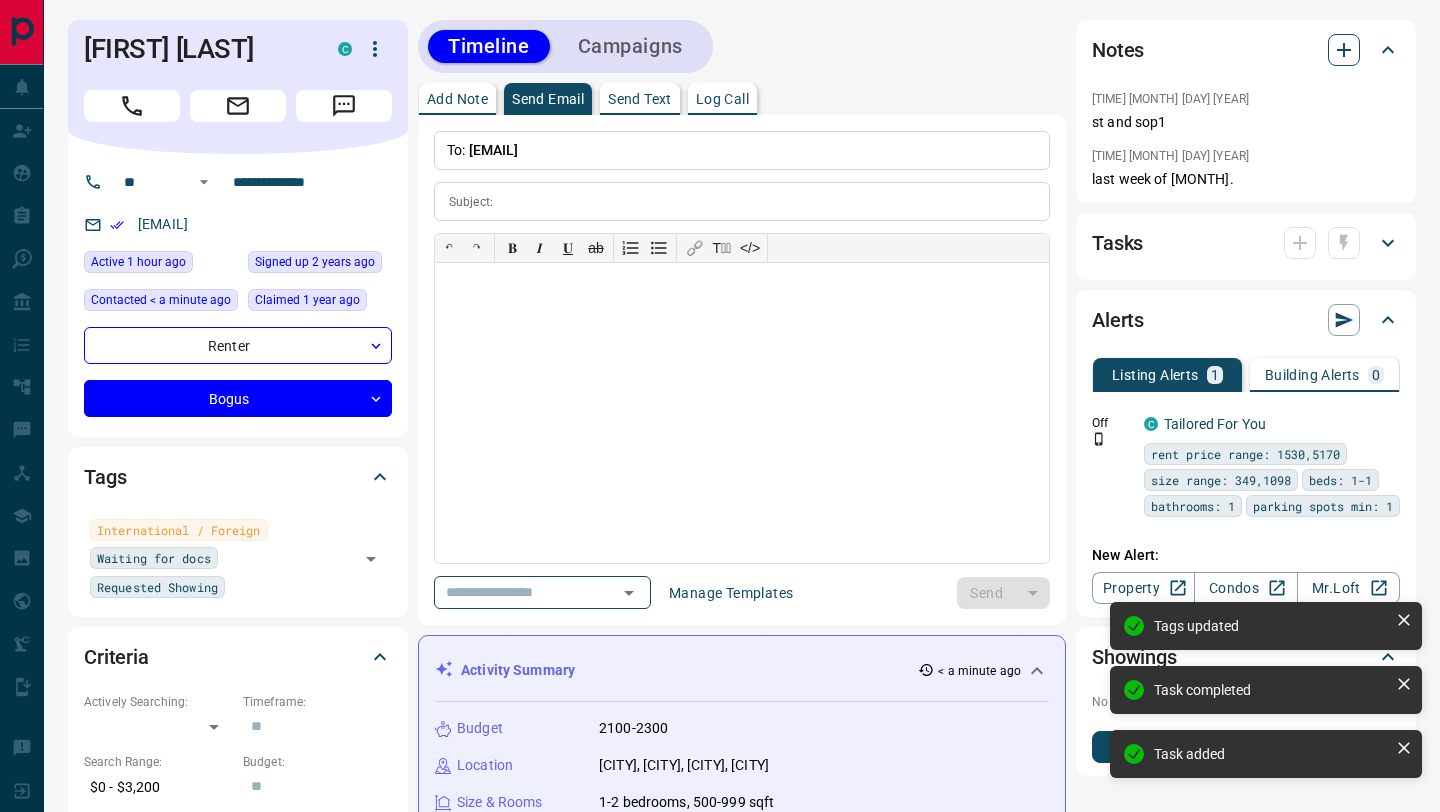 click 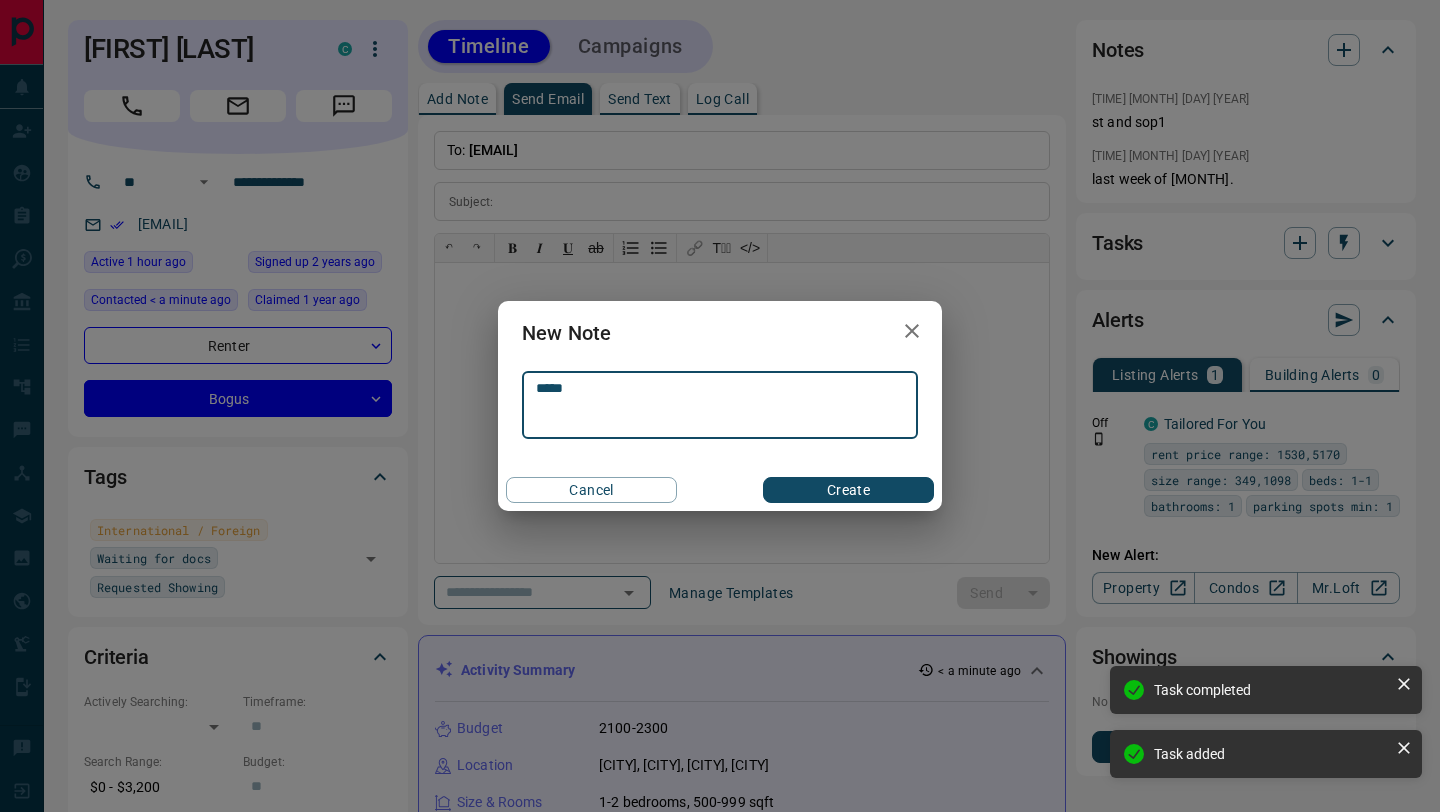 type on "*****" 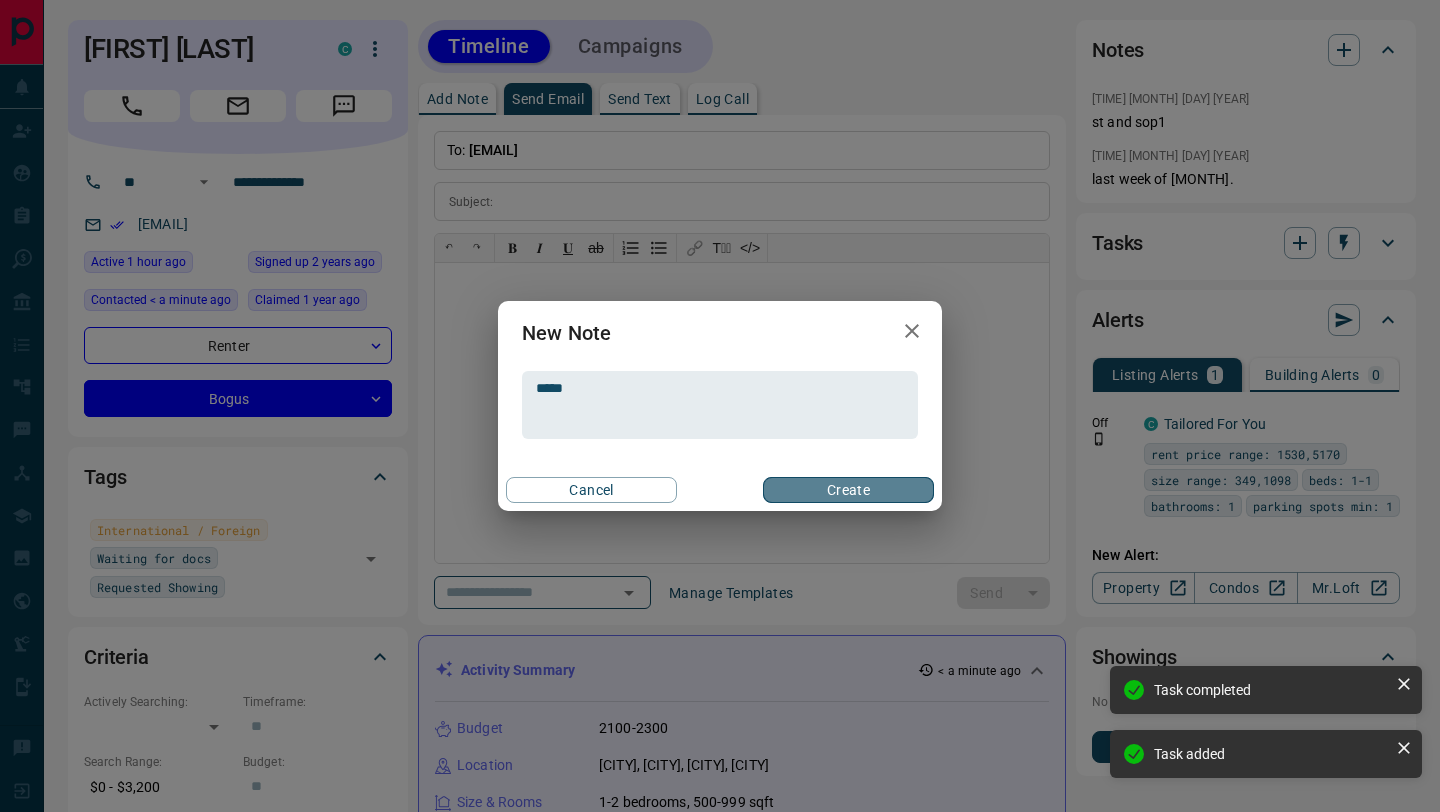 click on "Create" at bounding box center [848, 490] 